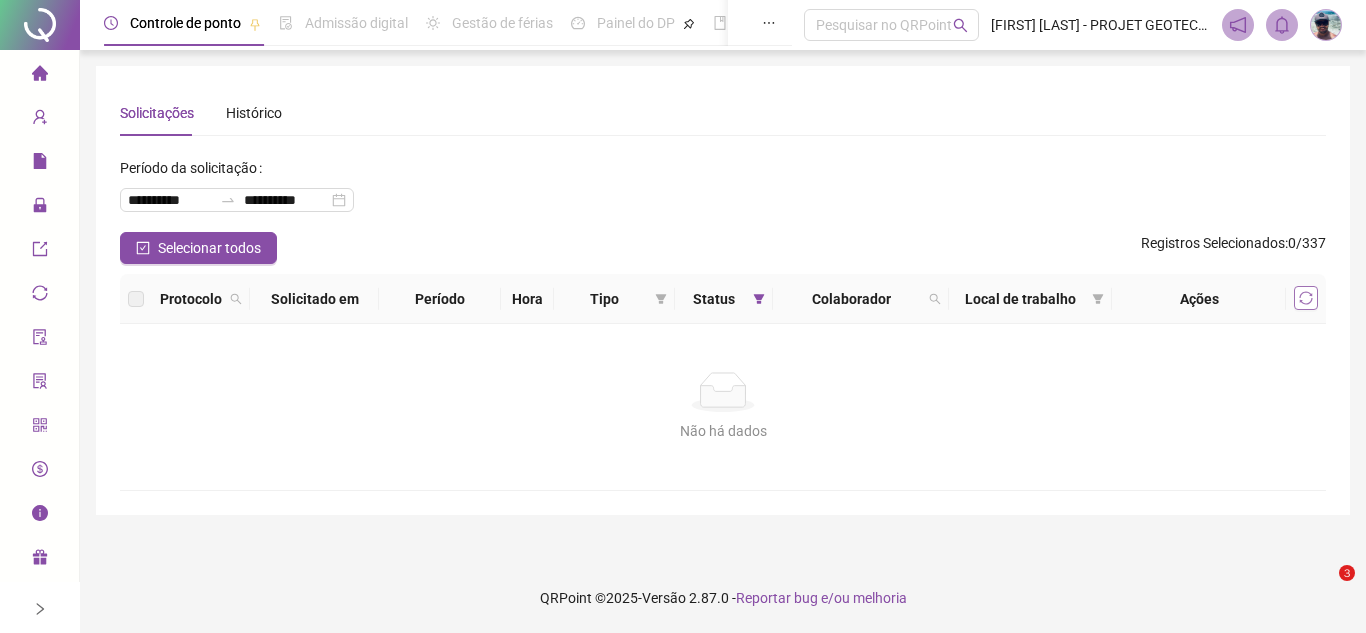 scroll, scrollTop: 0, scrollLeft: 0, axis: both 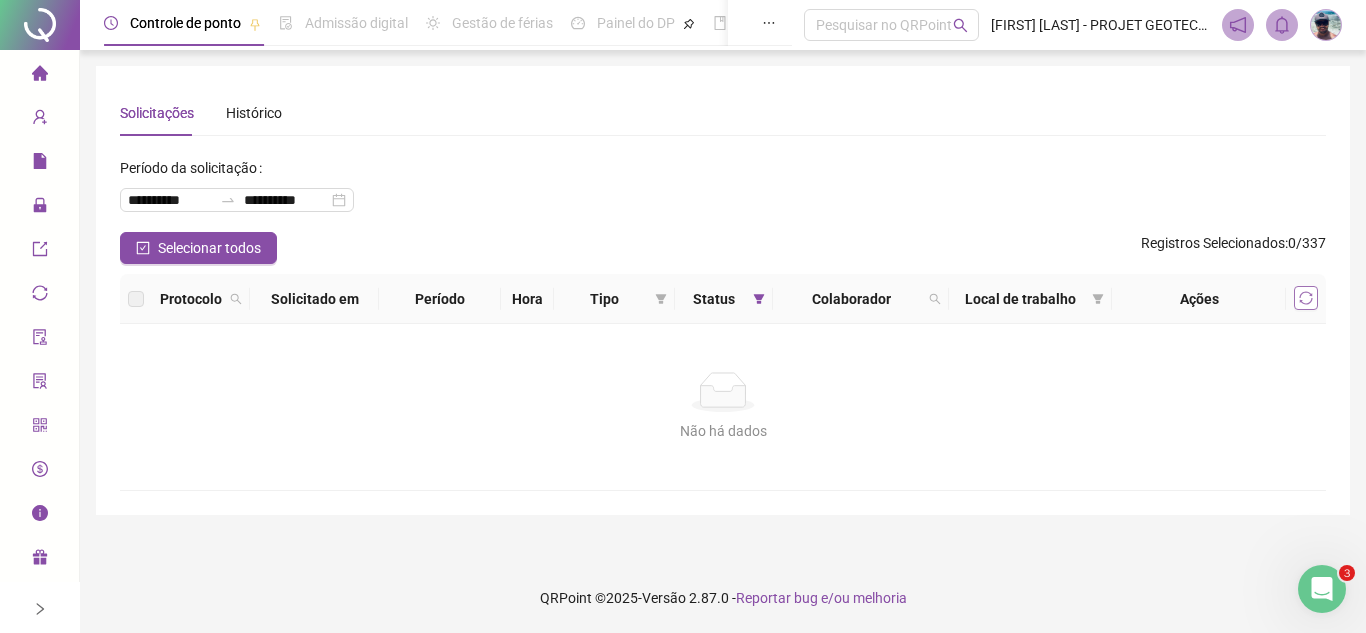 click 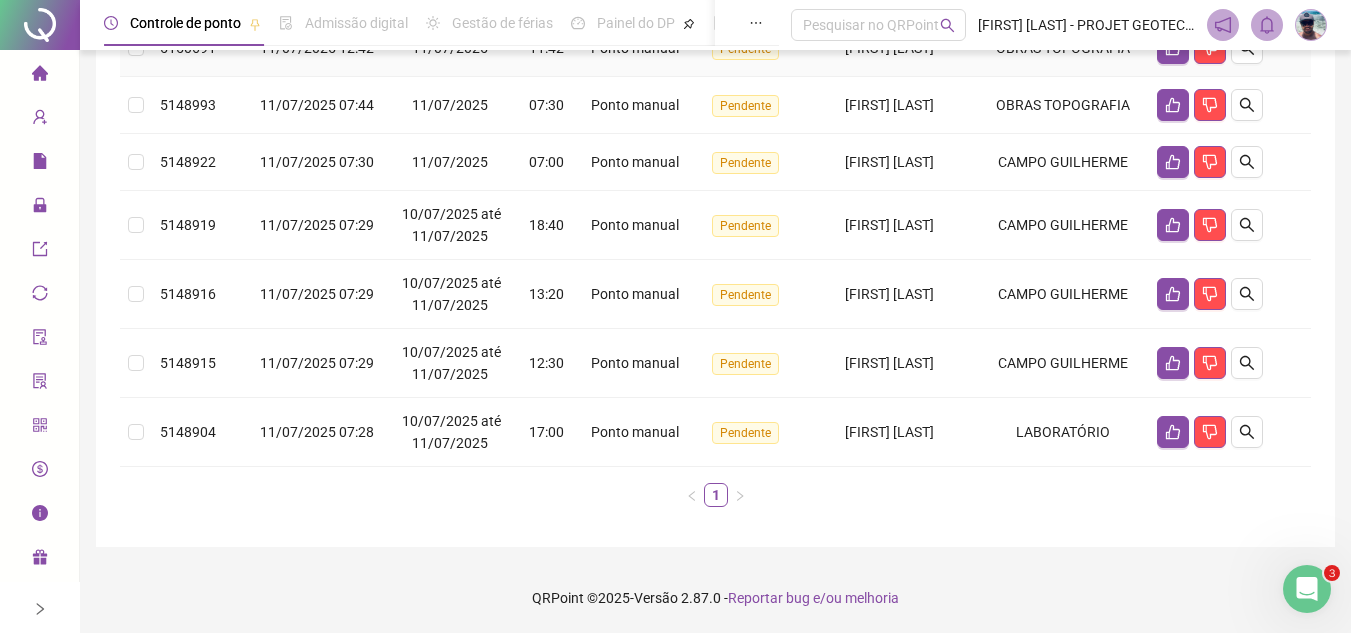 scroll, scrollTop: 400, scrollLeft: 0, axis: vertical 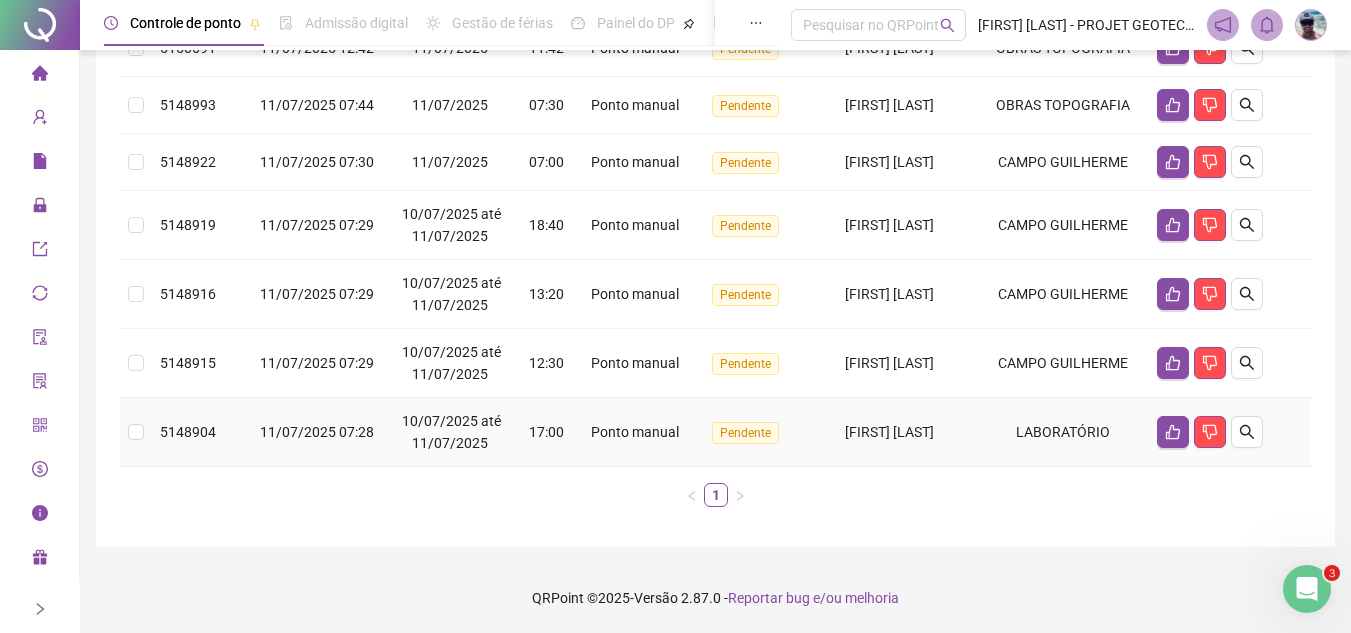 click on "5148904 11/07/2025 07:28 10/07/2025 até 11/07/2025   17:00   Ponto manual   Pendente [FIRST] [LAST] LABORATÓRIO" at bounding box center [715, 432] 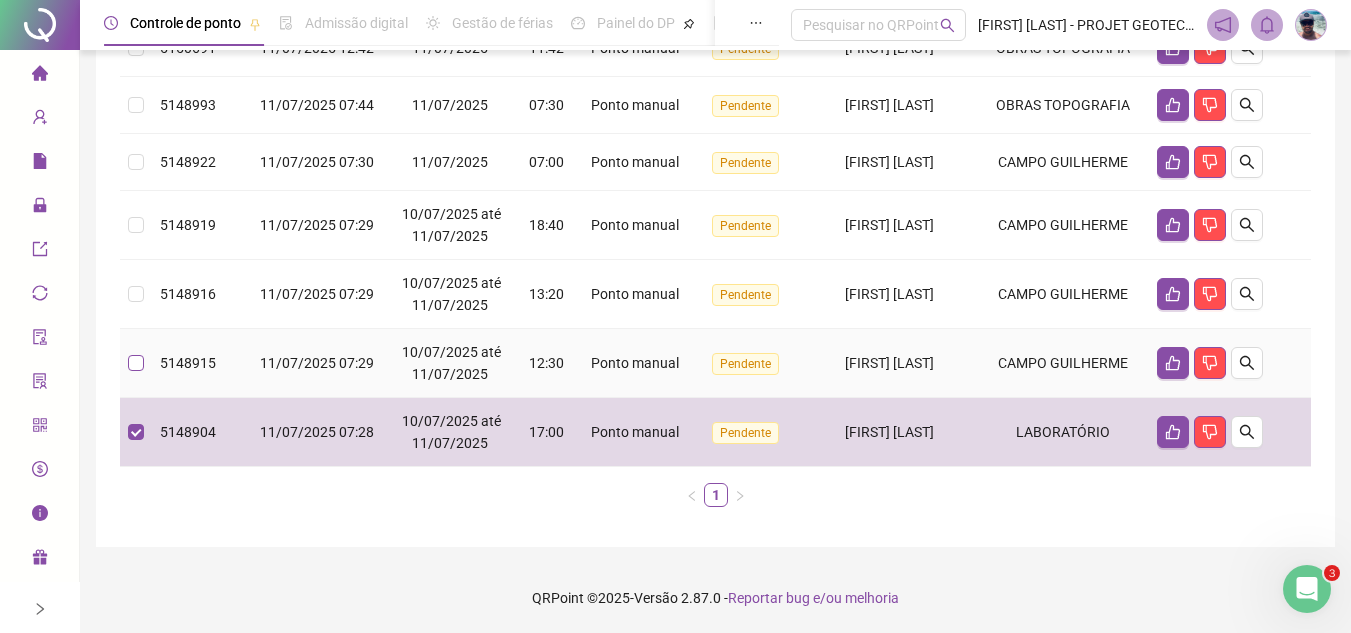 click at bounding box center (136, 363) 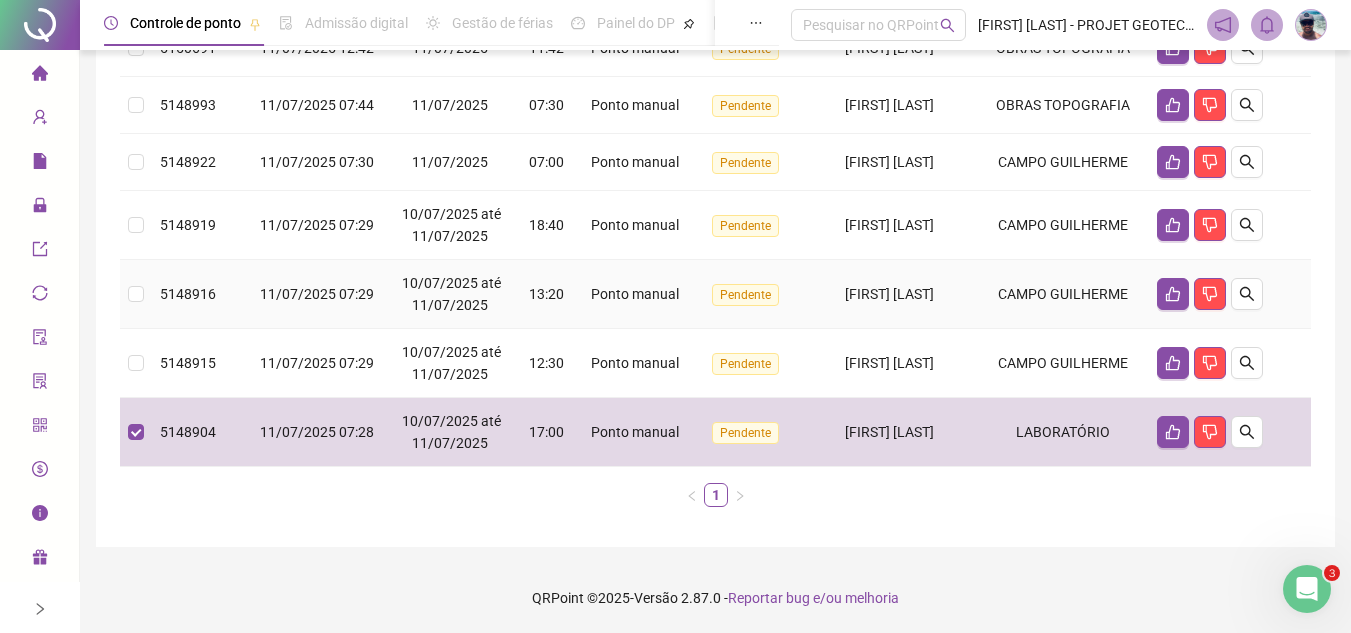 click at bounding box center (136, 294) 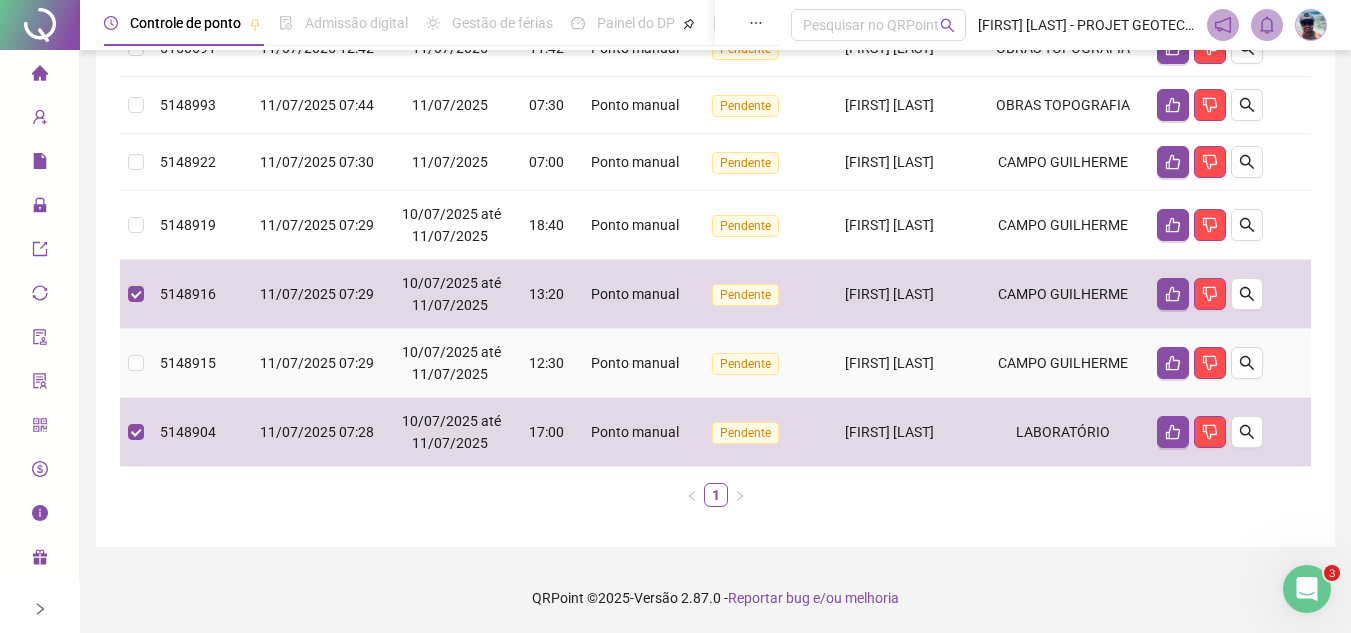 click at bounding box center (136, 363) 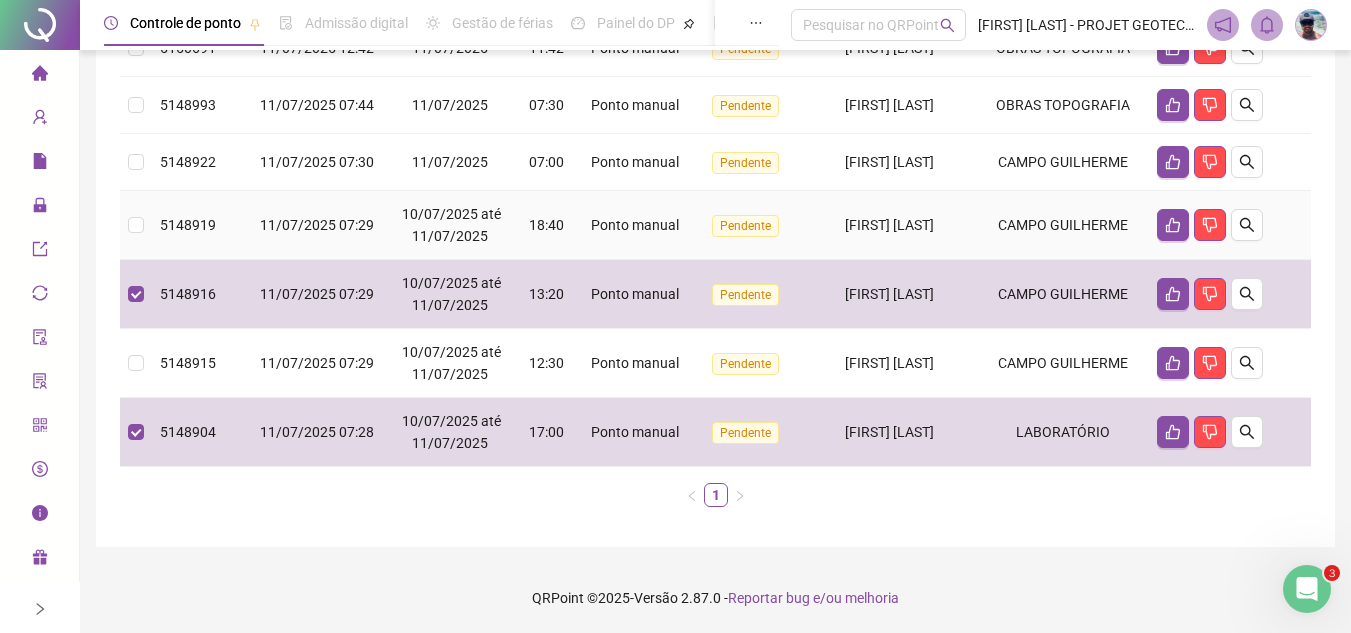 click at bounding box center [136, 225] 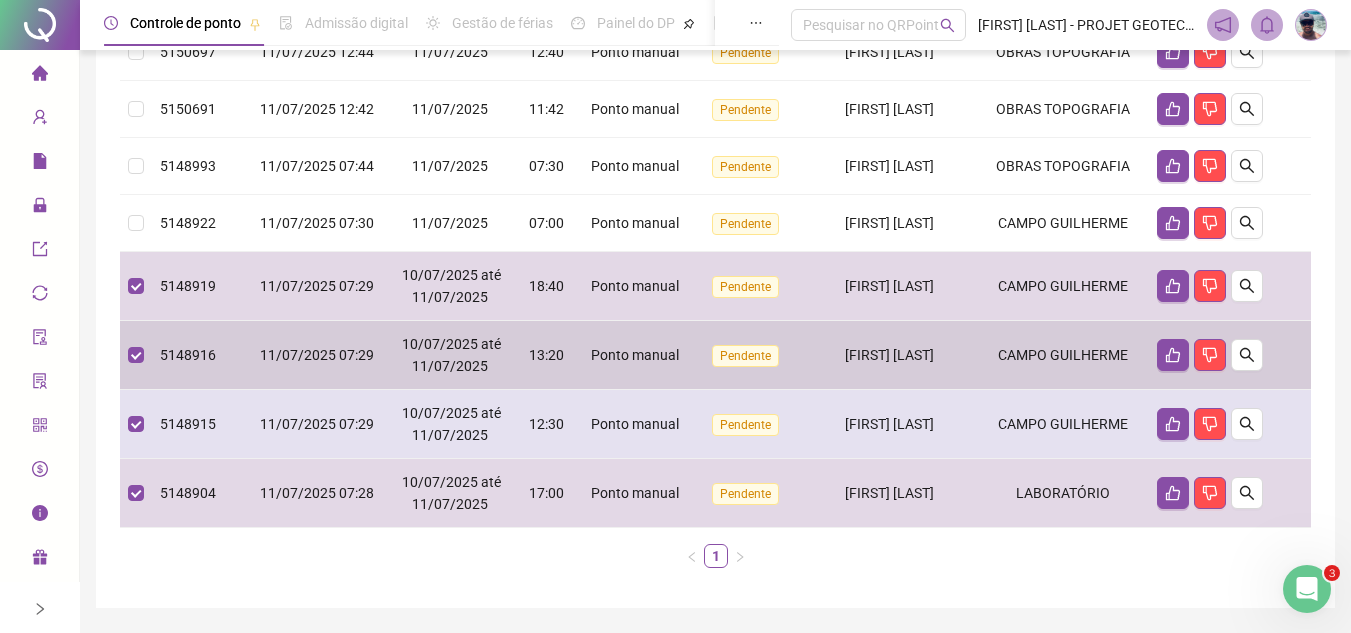 scroll, scrollTop: 200, scrollLeft: 0, axis: vertical 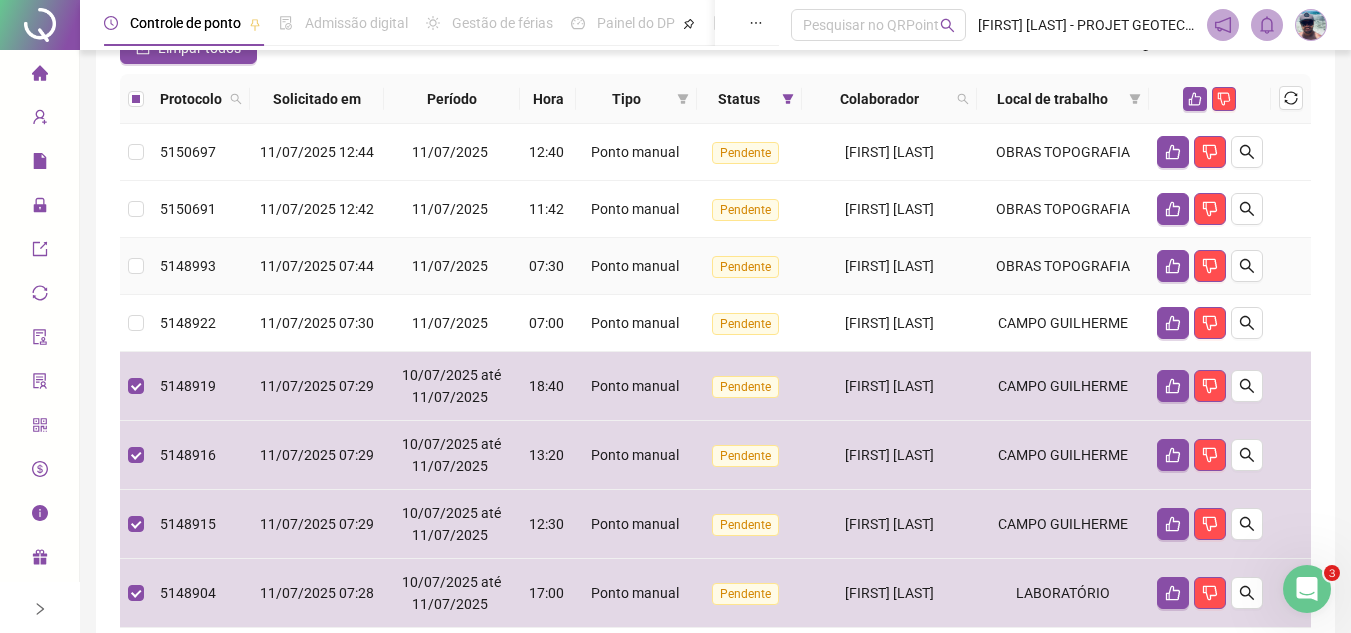 click on "5148993" at bounding box center (201, 266) 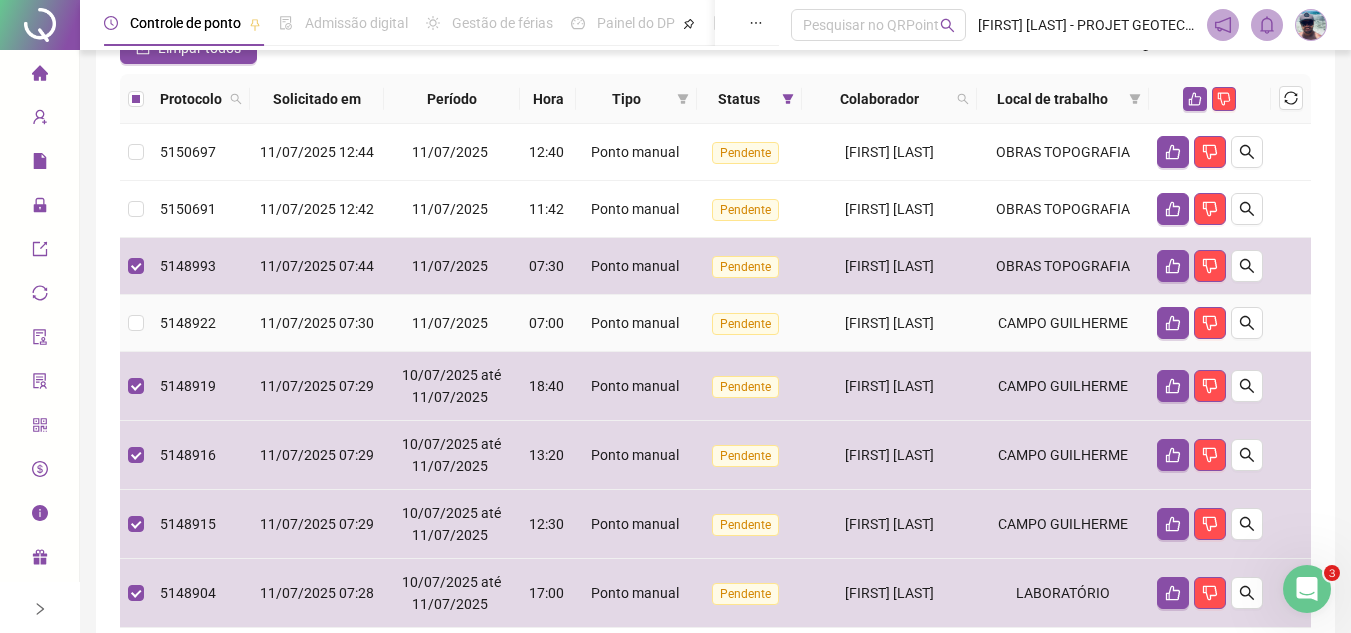 click on "5148922" at bounding box center [201, 323] 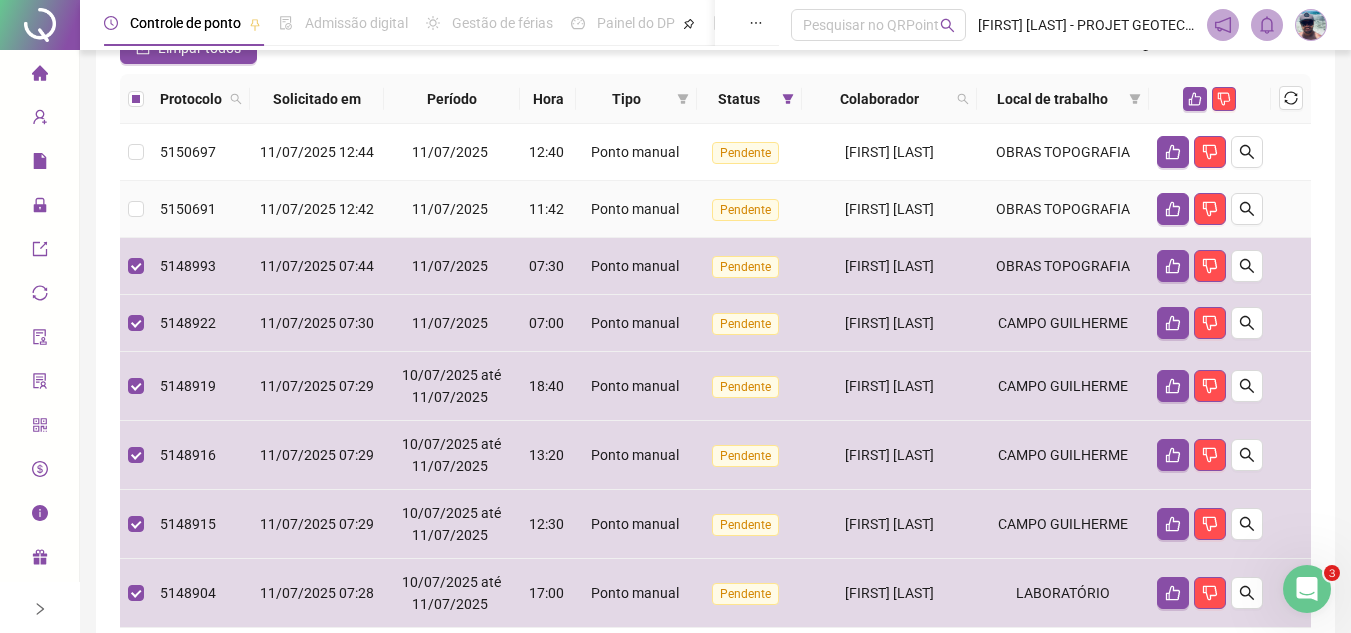 click on "5150691" at bounding box center [201, 209] 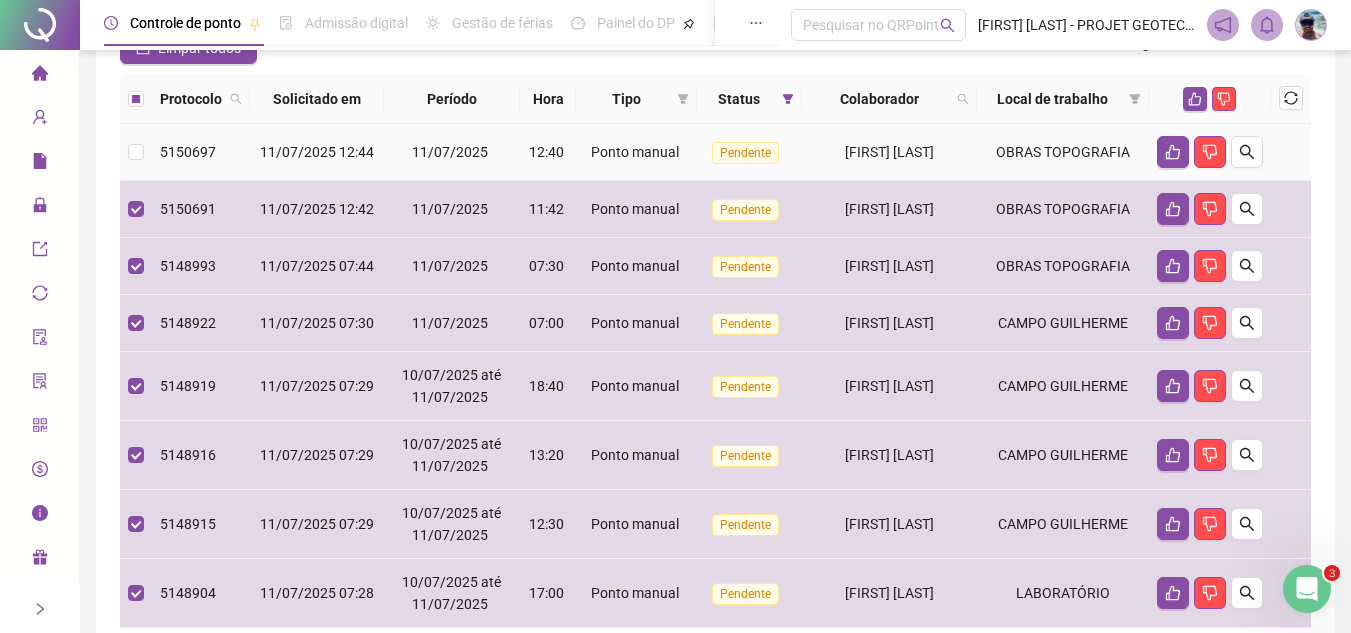 click on "5150697" at bounding box center (201, 152) 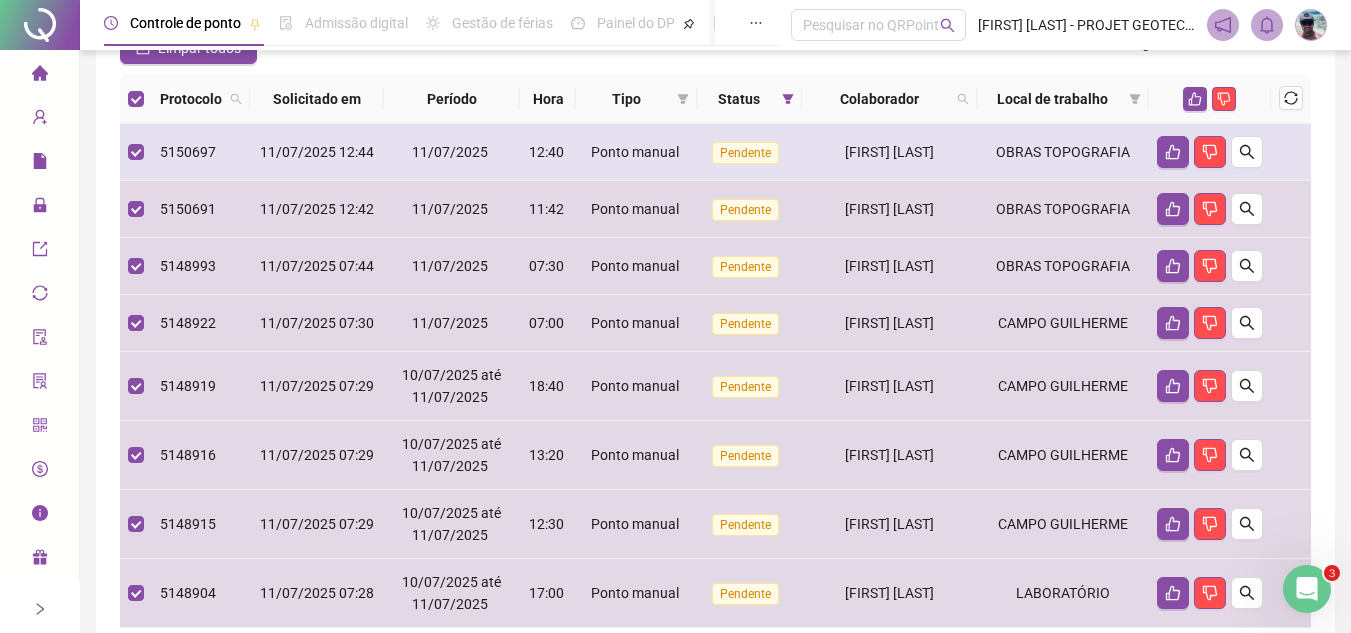 click on "5150697" at bounding box center (201, 152) 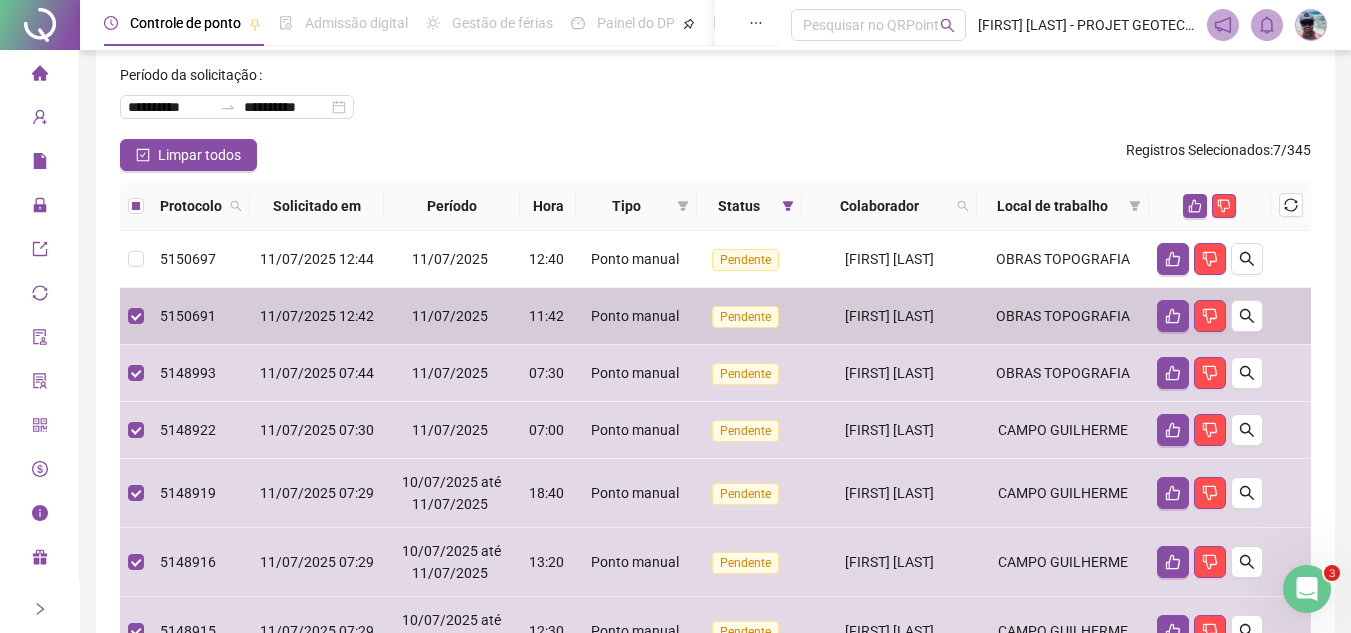 scroll, scrollTop: 0, scrollLeft: 0, axis: both 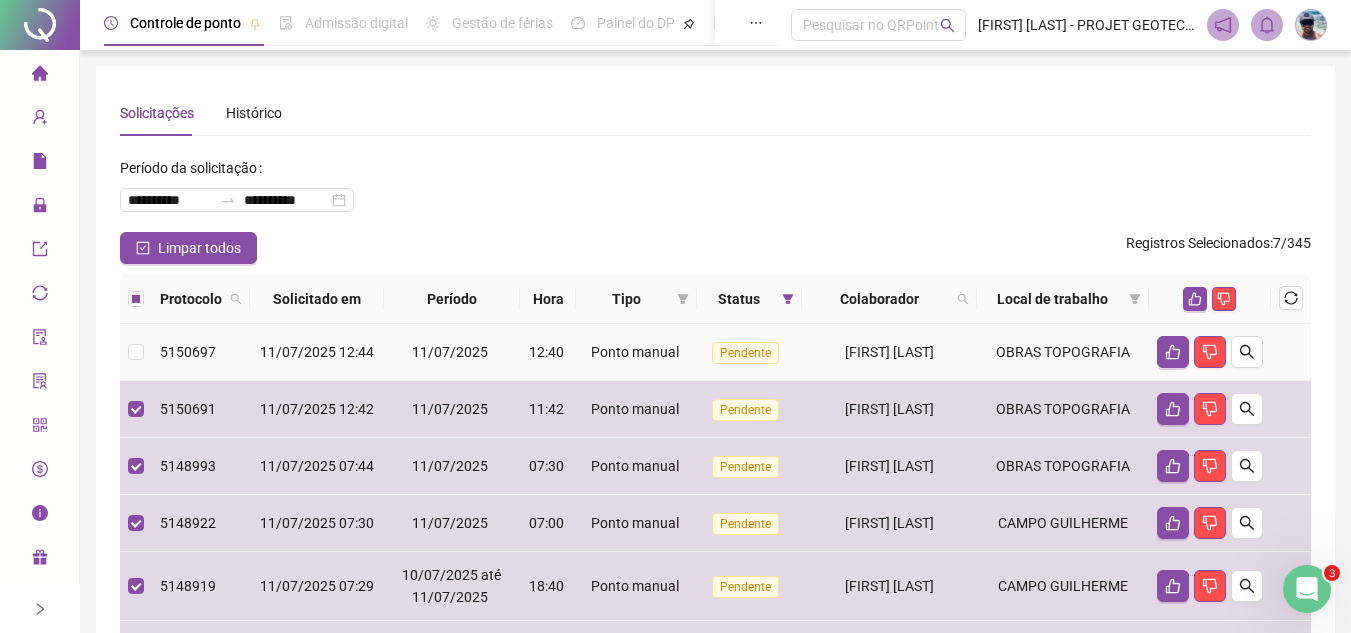 click on "5150697" at bounding box center (201, 352) 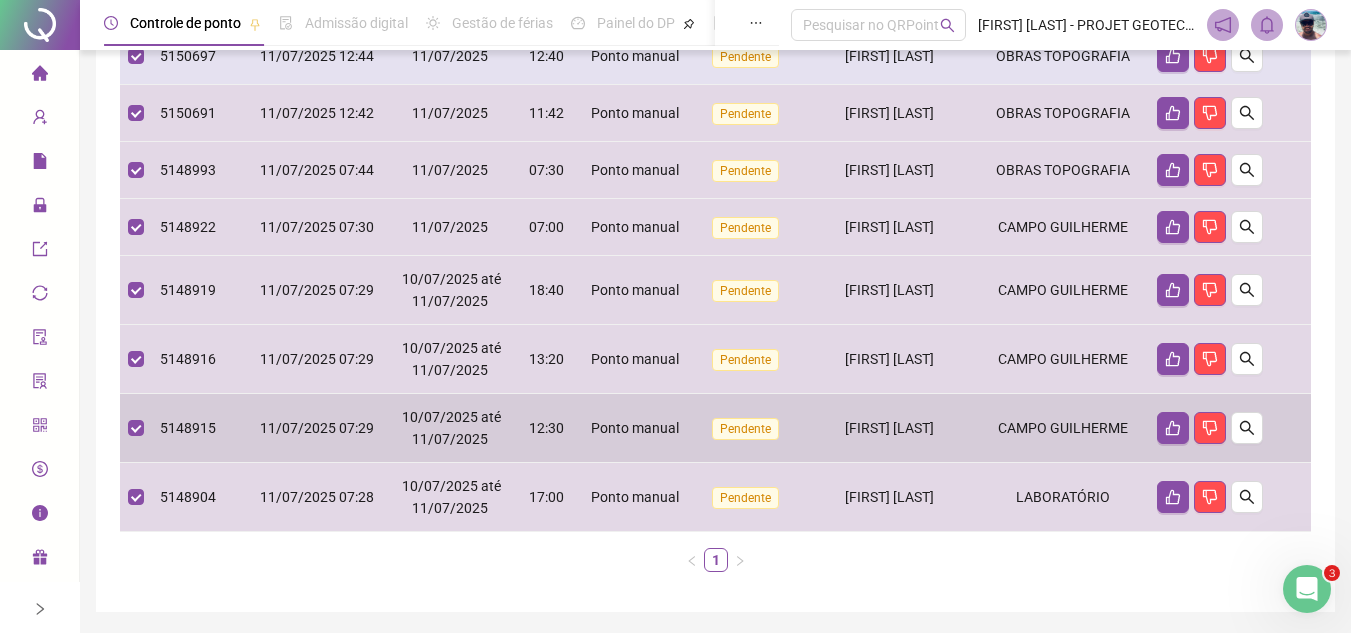 scroll, scrollTop: 0, scrollLeft: 0, axis: both 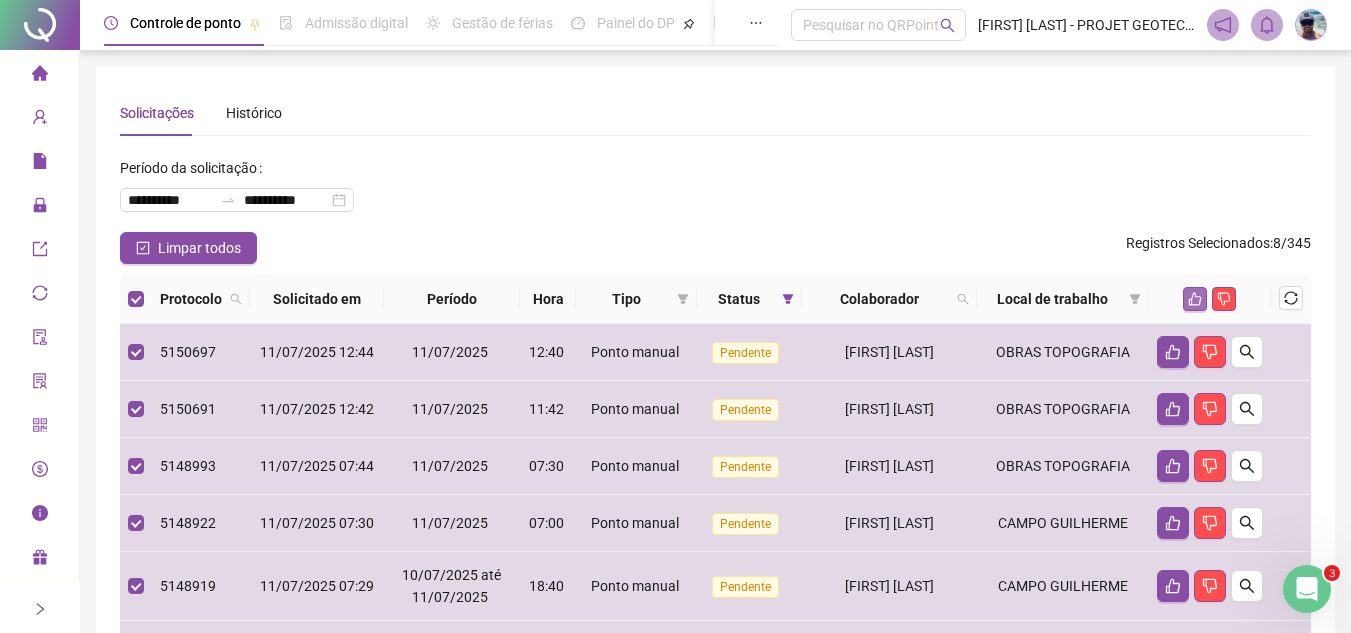 click at bounding box center (1195, 299) 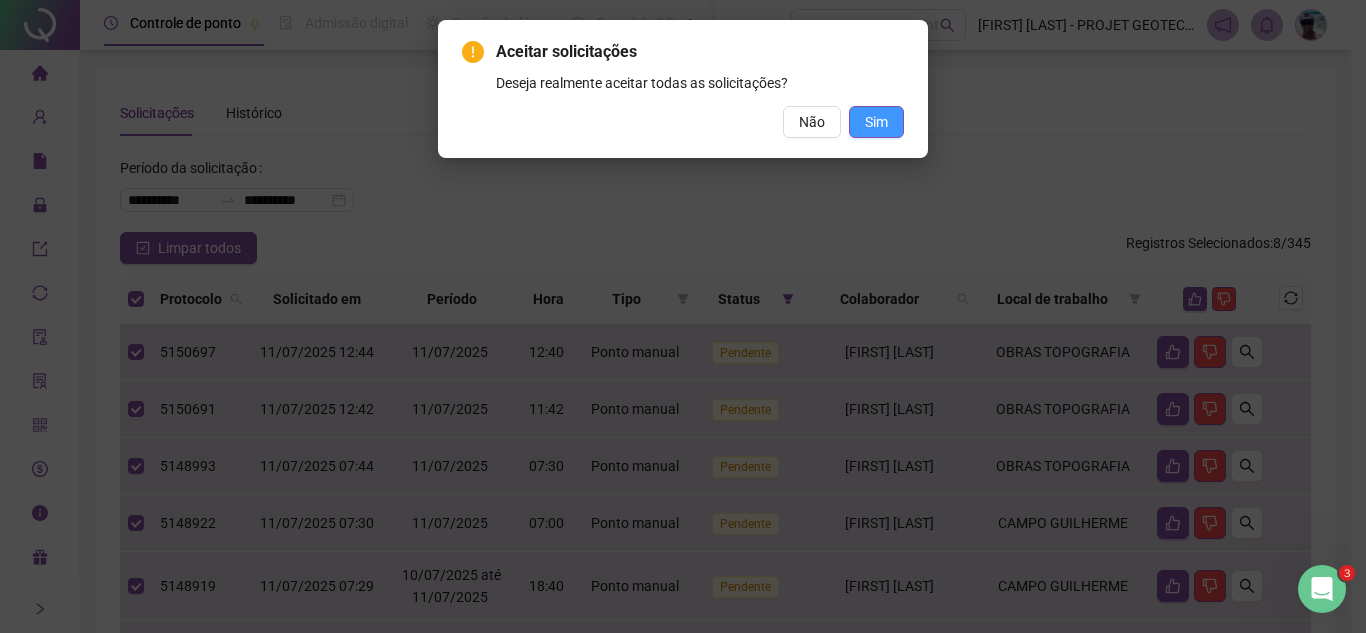click on "Sim" at bounding box center (876, 122) 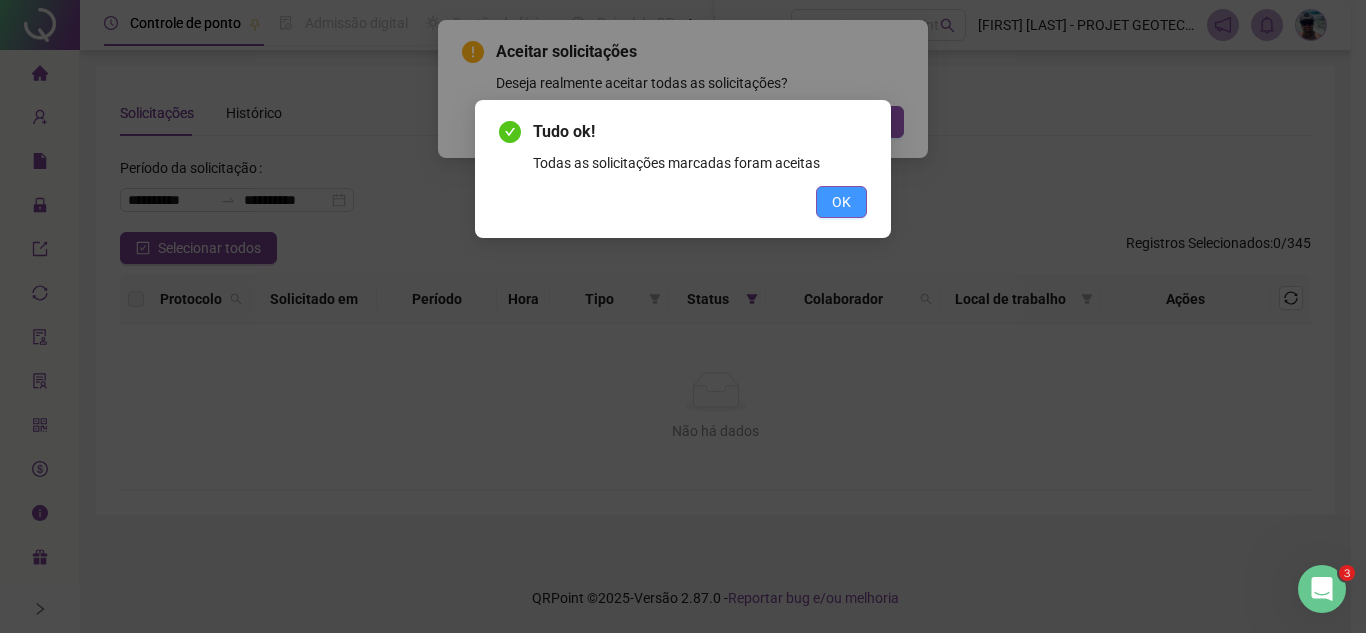 click on "OK" at bounding box center (841, 202) 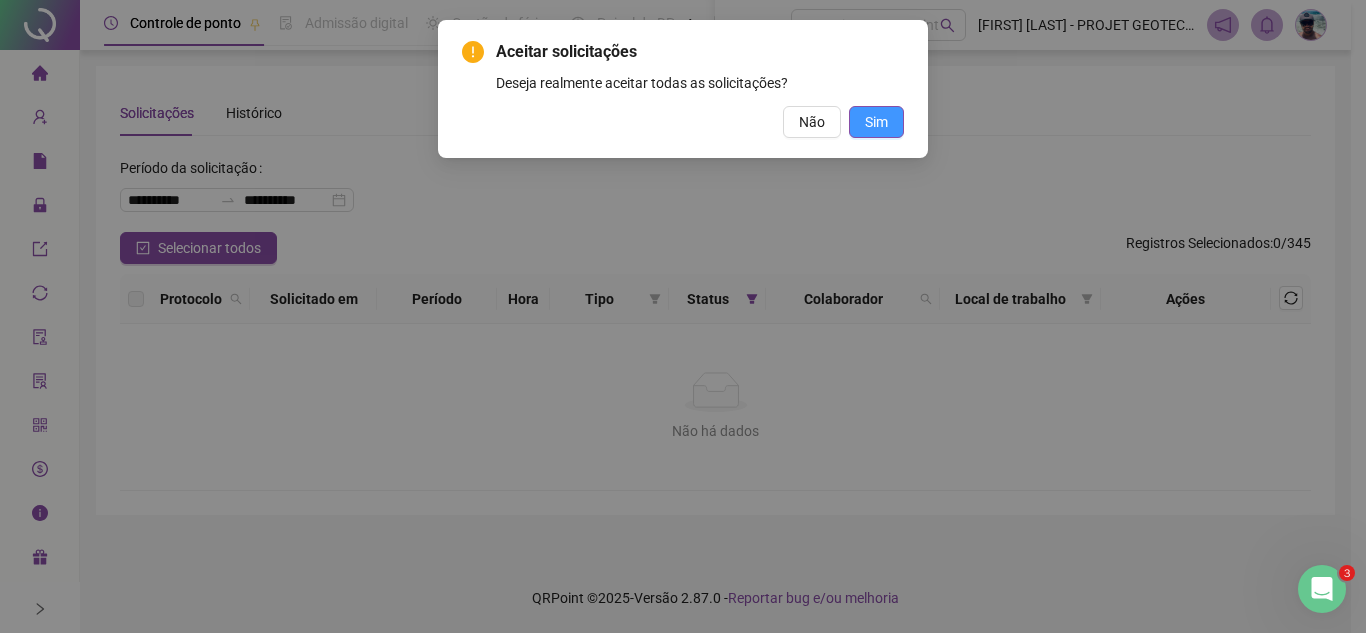 click on "Sim" at bounding box center [876, 122] 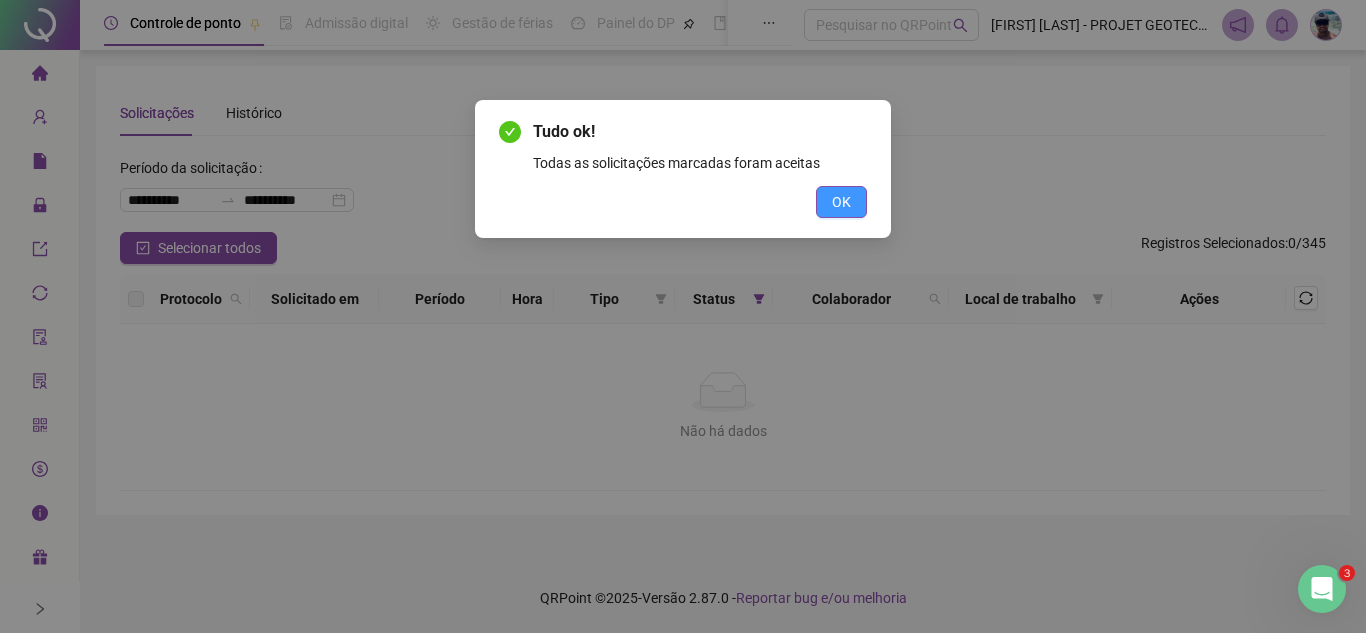 click on "OK" at bounding box center [841, 202] 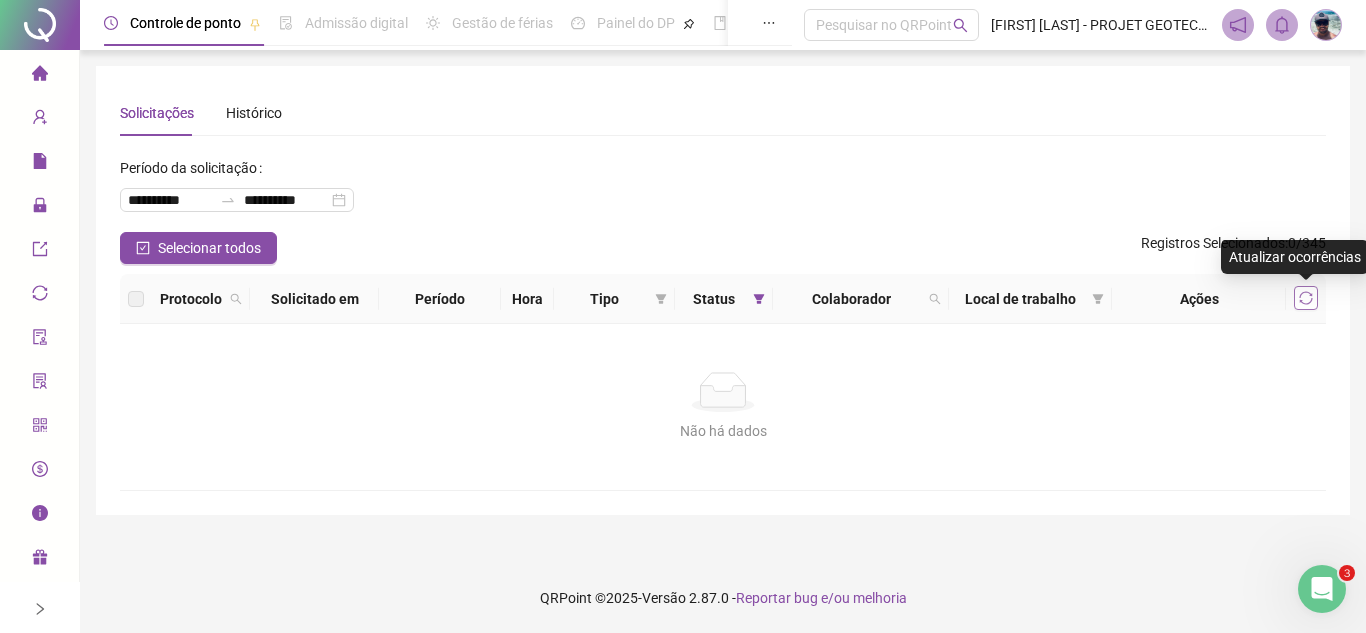 click 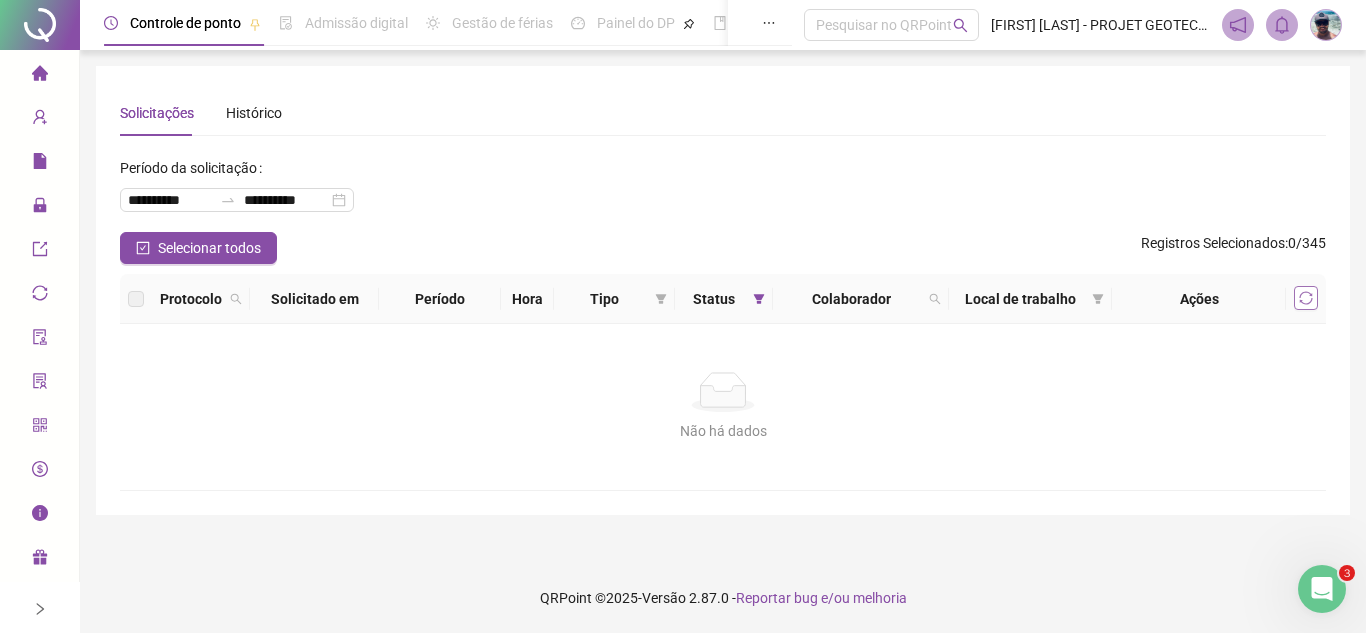 click 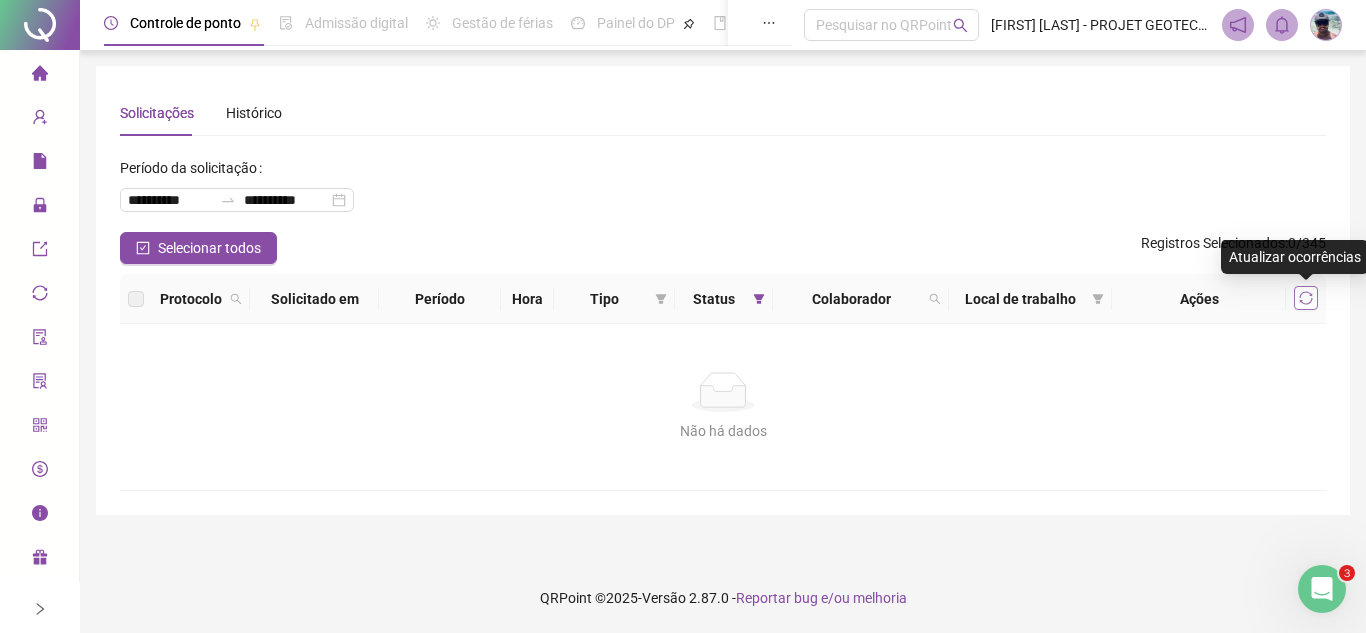 click 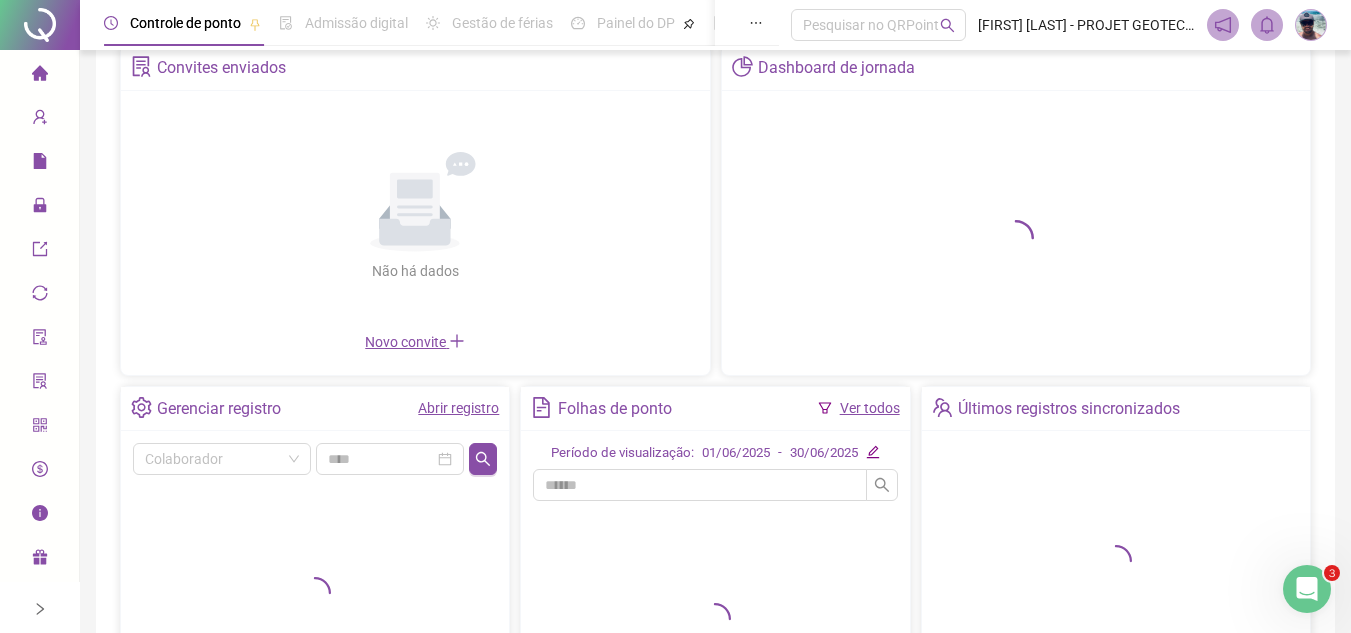 scroll, scrollTop: 200, scrollLeft: 0, axis: vertical 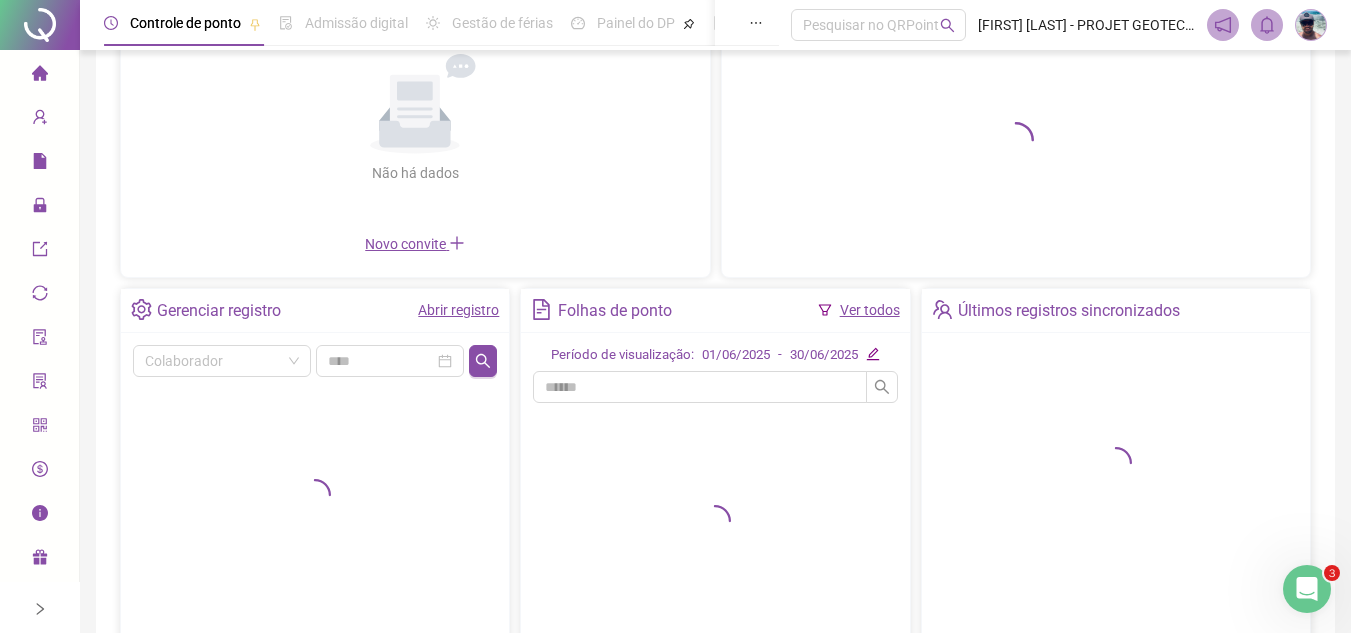 click on "Abrir registro" at bounding box center (458, 310) 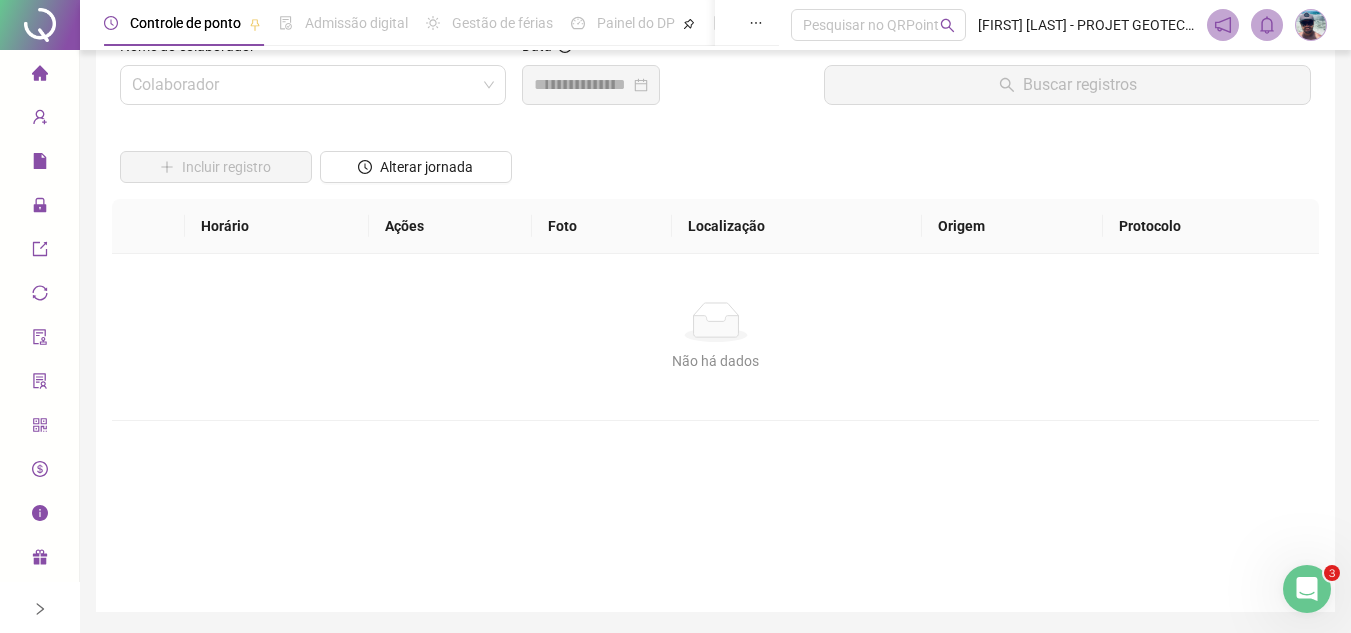 scroll, scrollTop: 20, scrollLeft: 0, axis: vertical 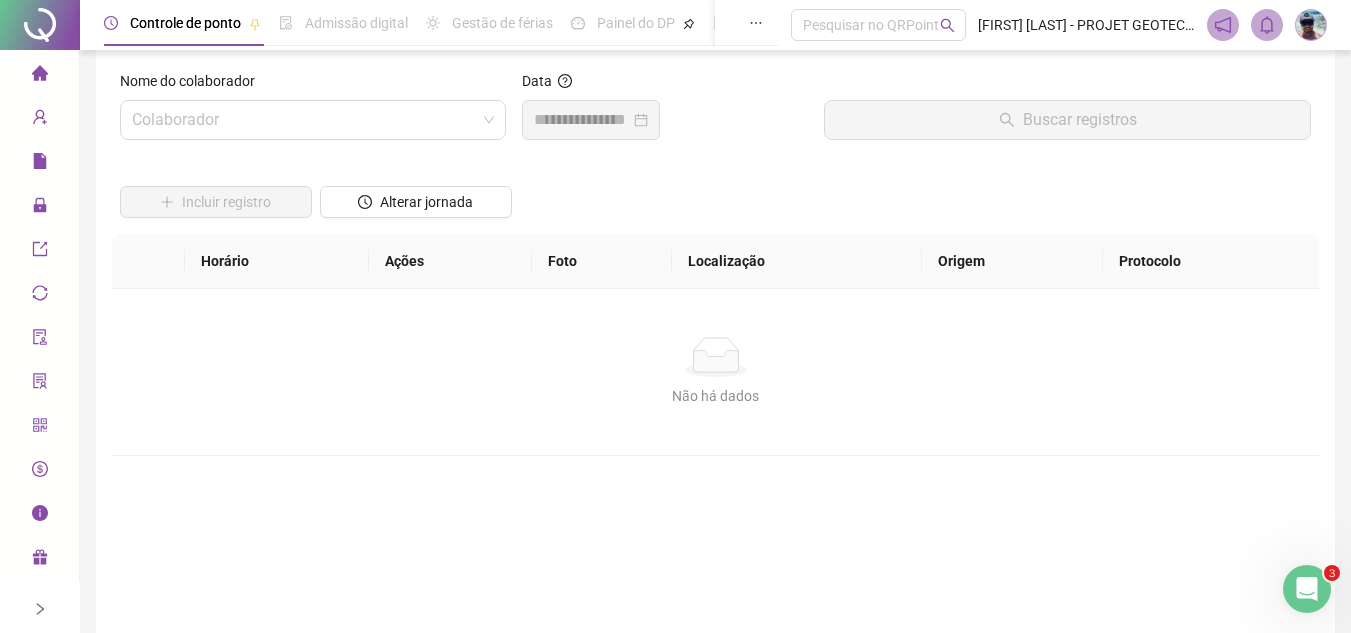 click on "Nome do colaborador Colaborador" at bounding box center [313, 113] 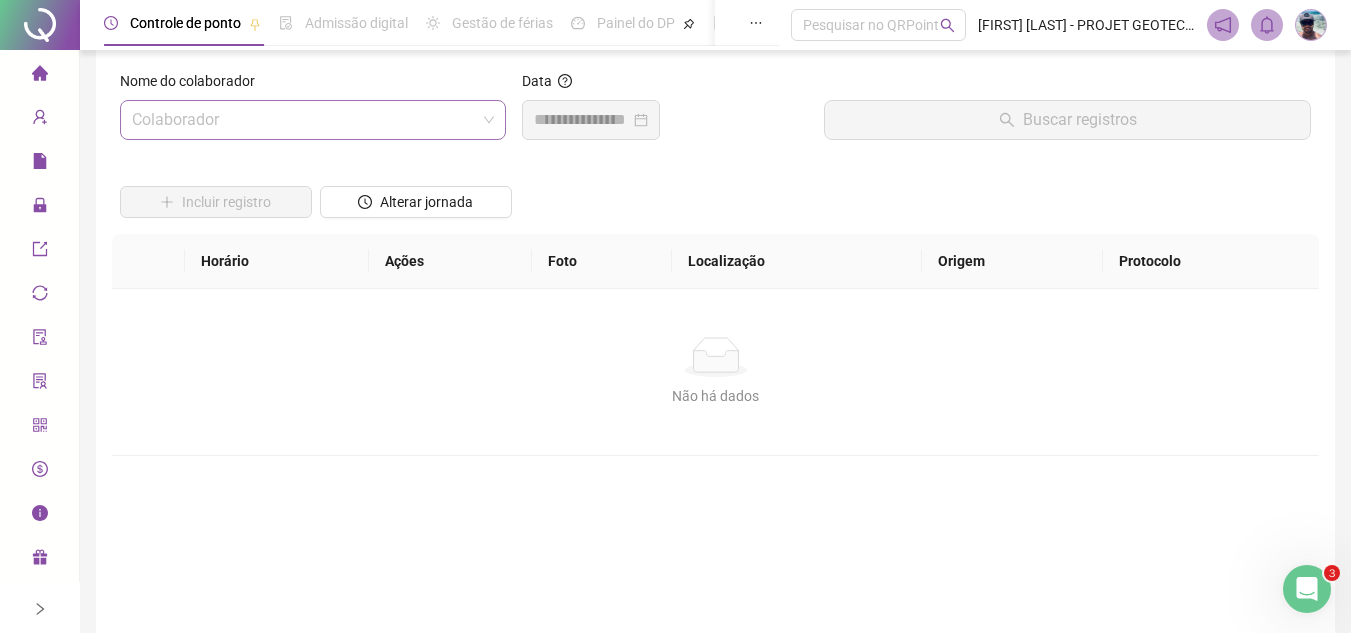 click at bounding box center [307, 120] 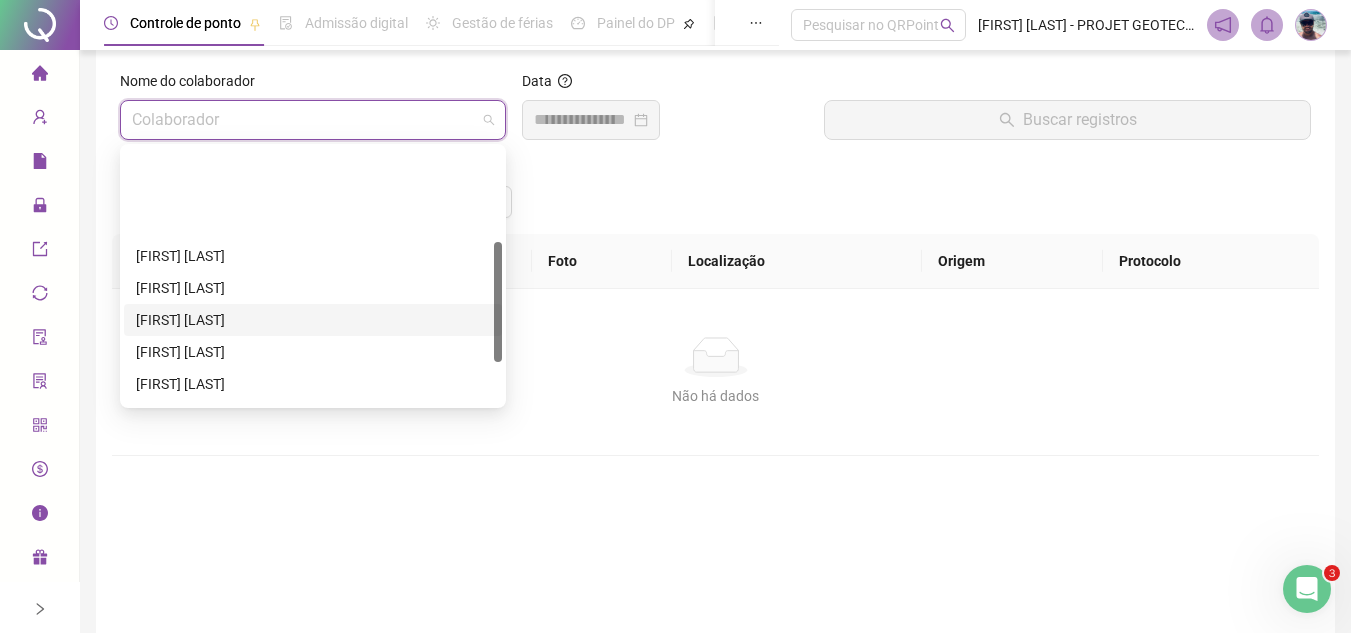 scroll, scrollTop: 200, scrollLeft: 0, axis: vertical 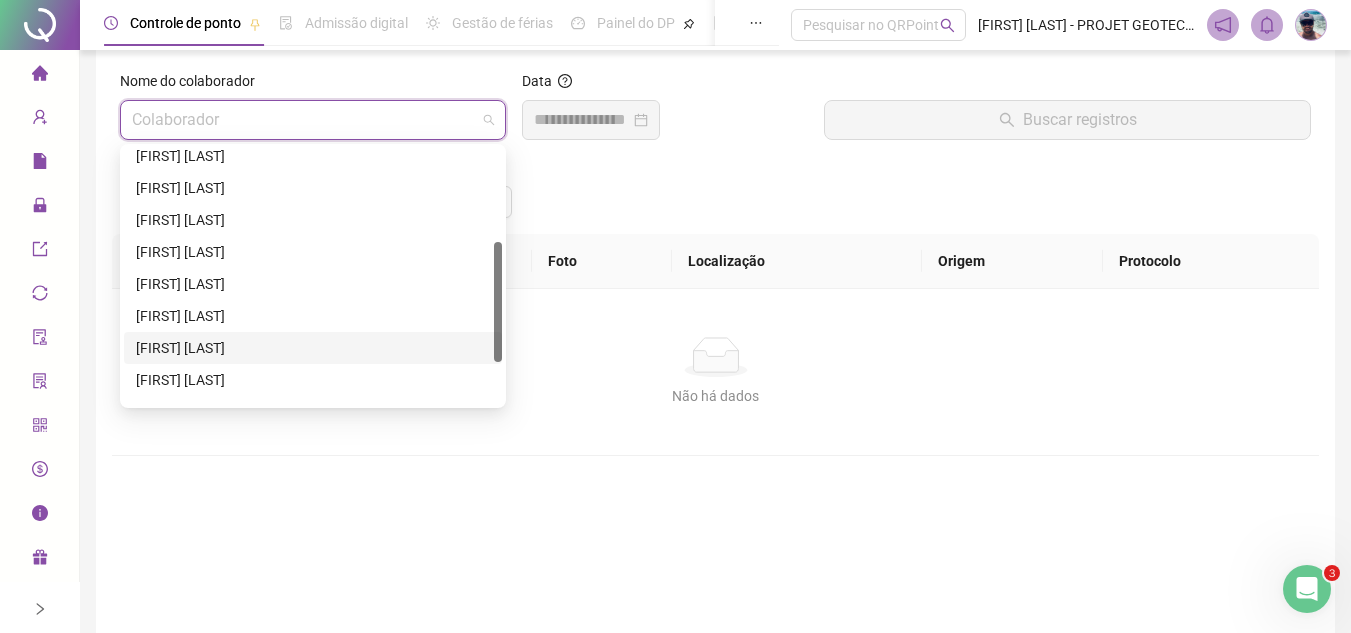 click on "[FIRST] [LAST]" at bounding box center (313, 348) 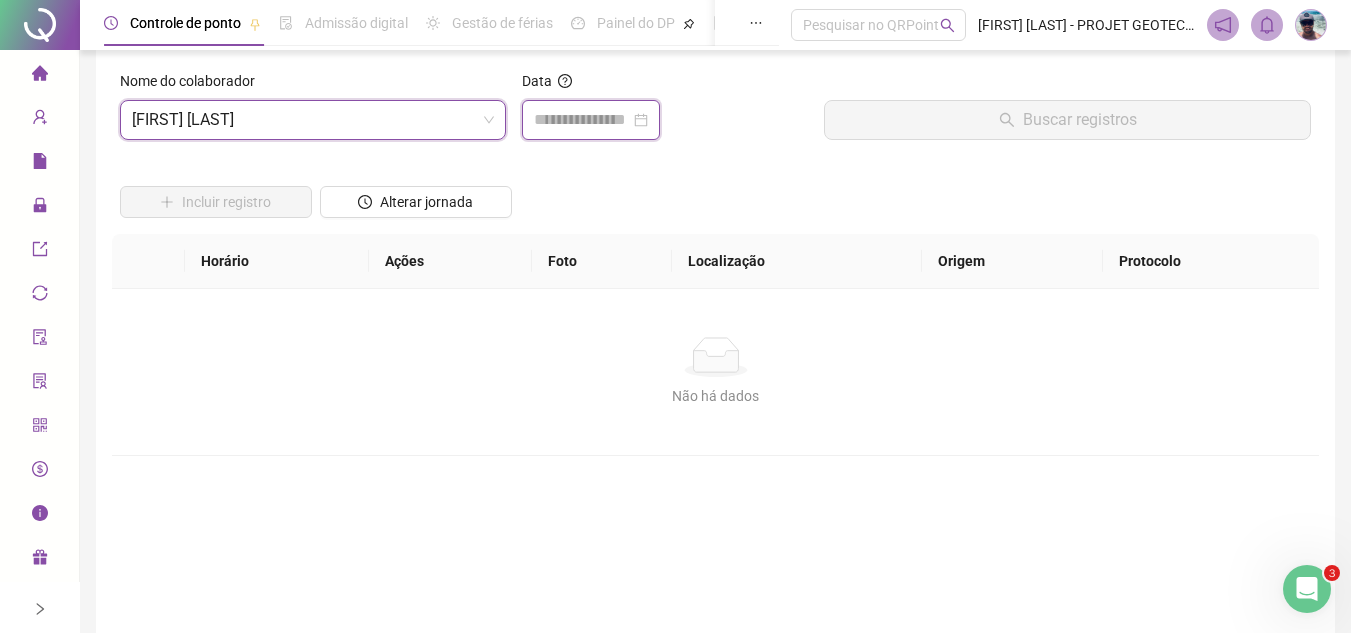 click at bounding box center (582, 120) 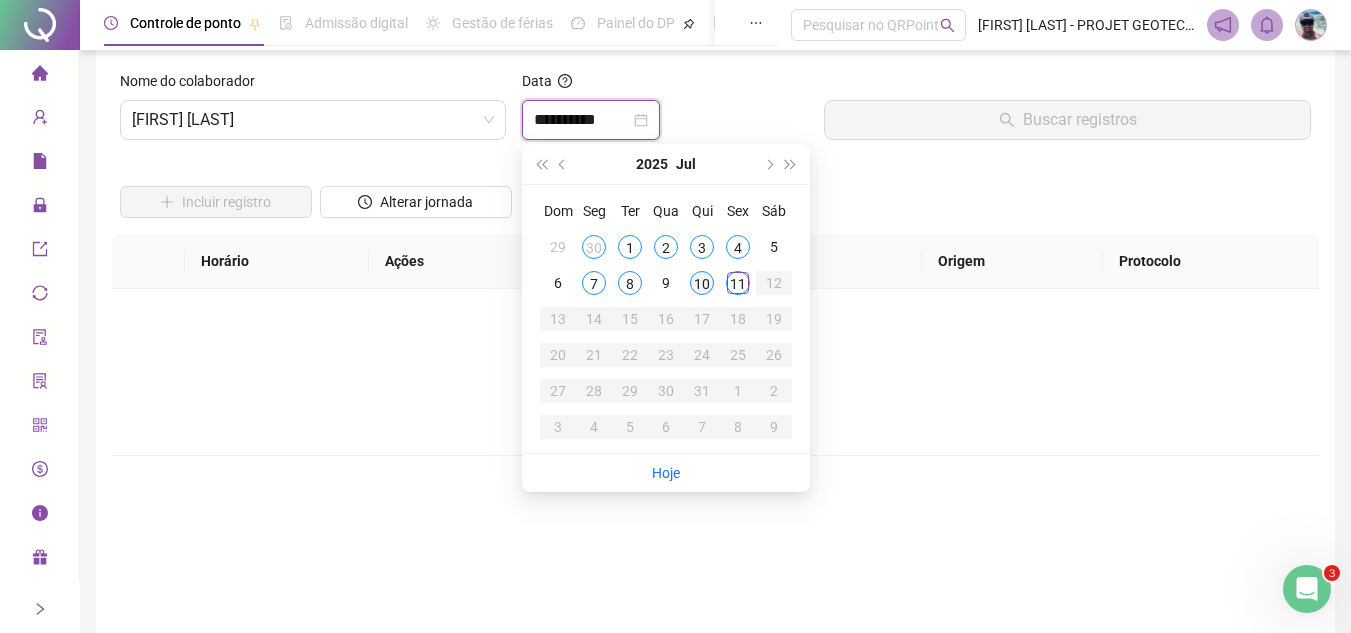 type on "**********" 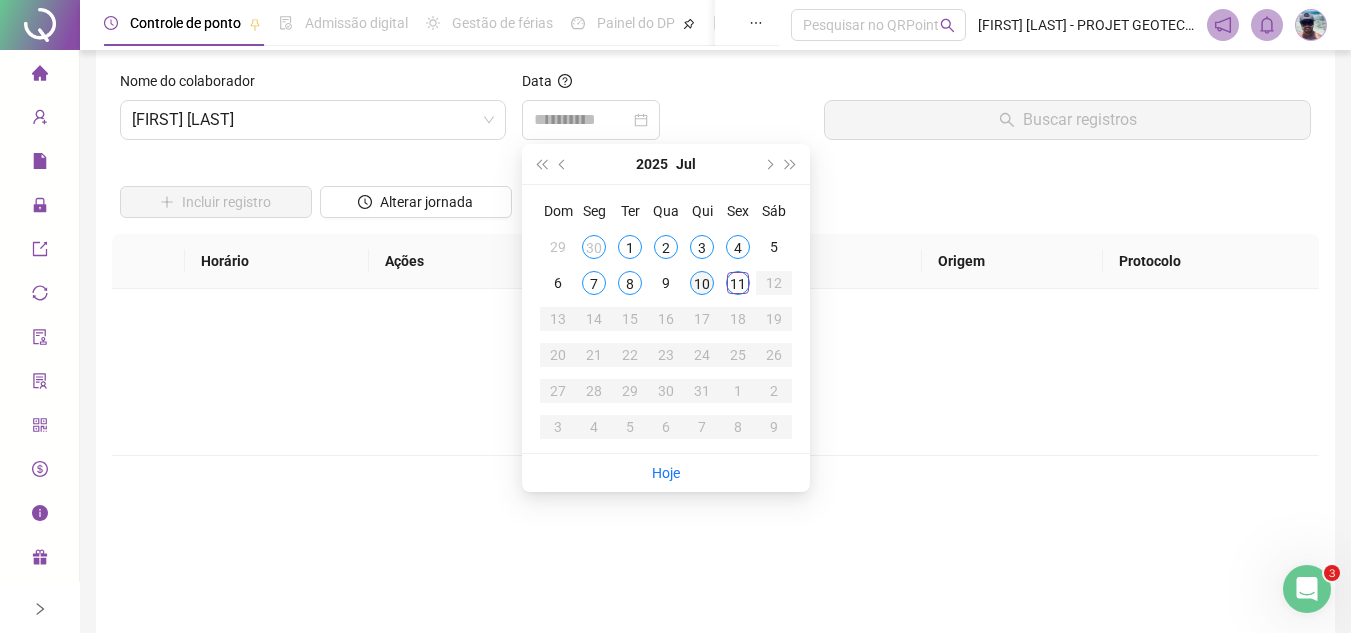 click on "10" at bounding box center (702, 283) 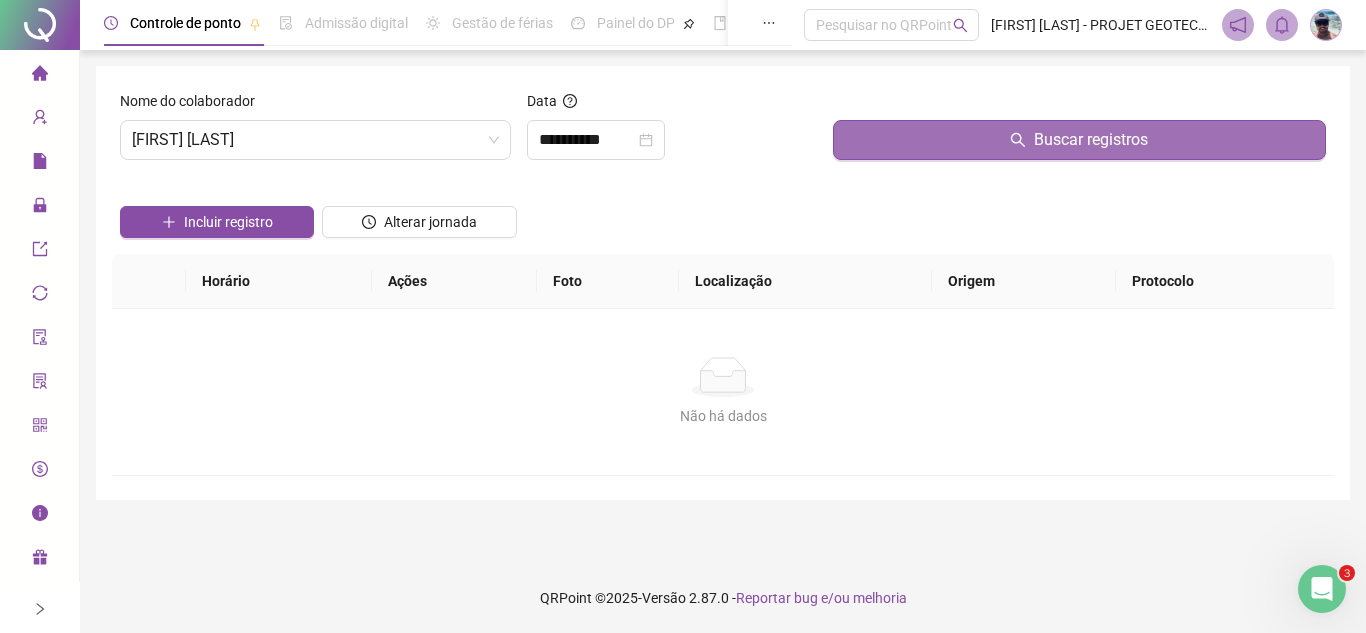 click on "Buscar registros" at bounding box center [1079, 140] 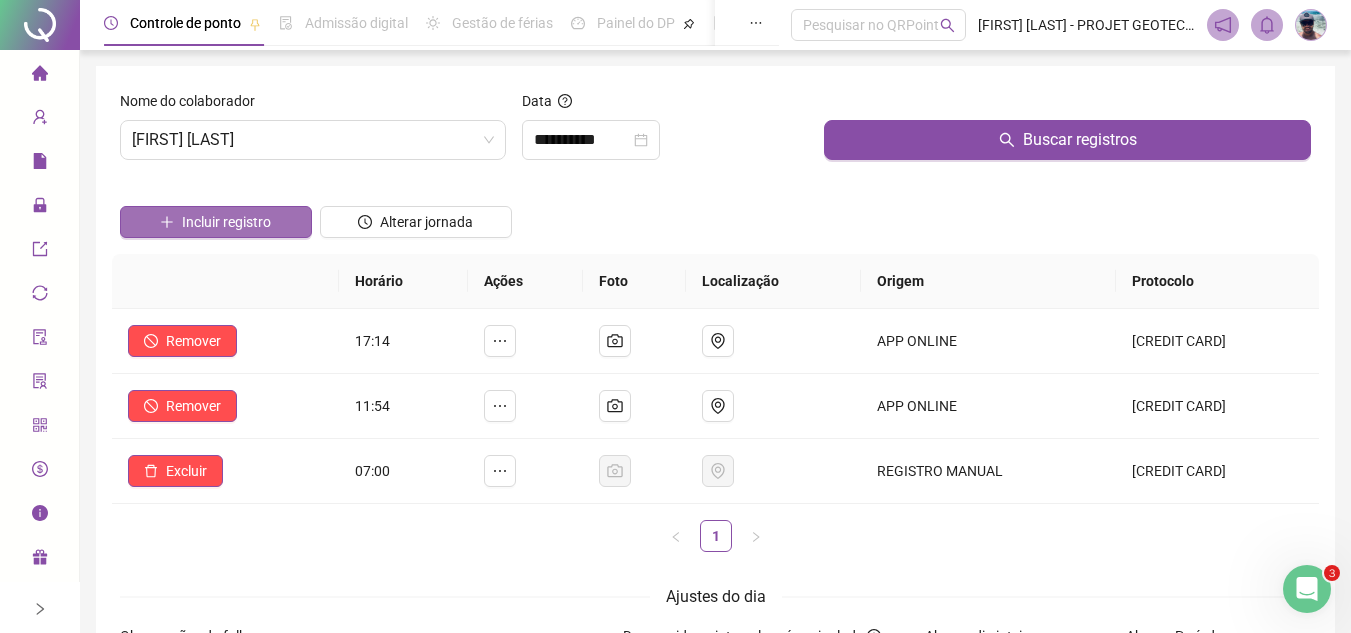 click on "Incluir registro" at bounding box center [226, 222] 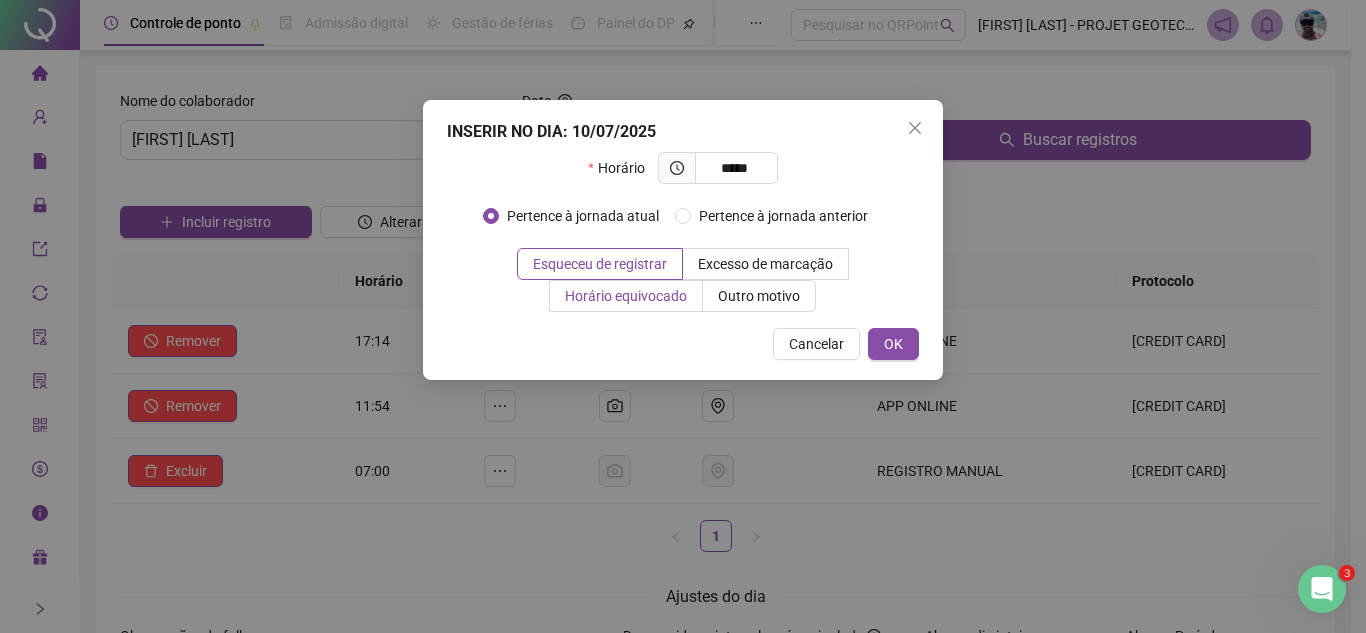 type on "*****" 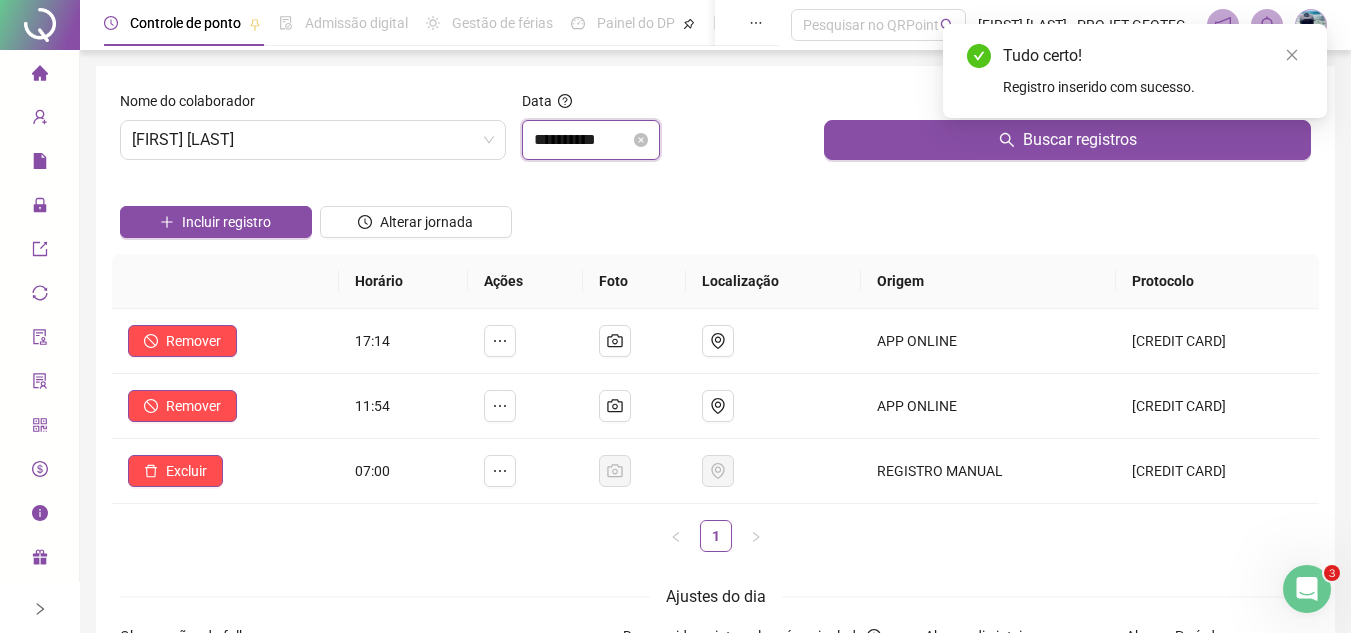 click on "**********" at bounding box center (582, 140) 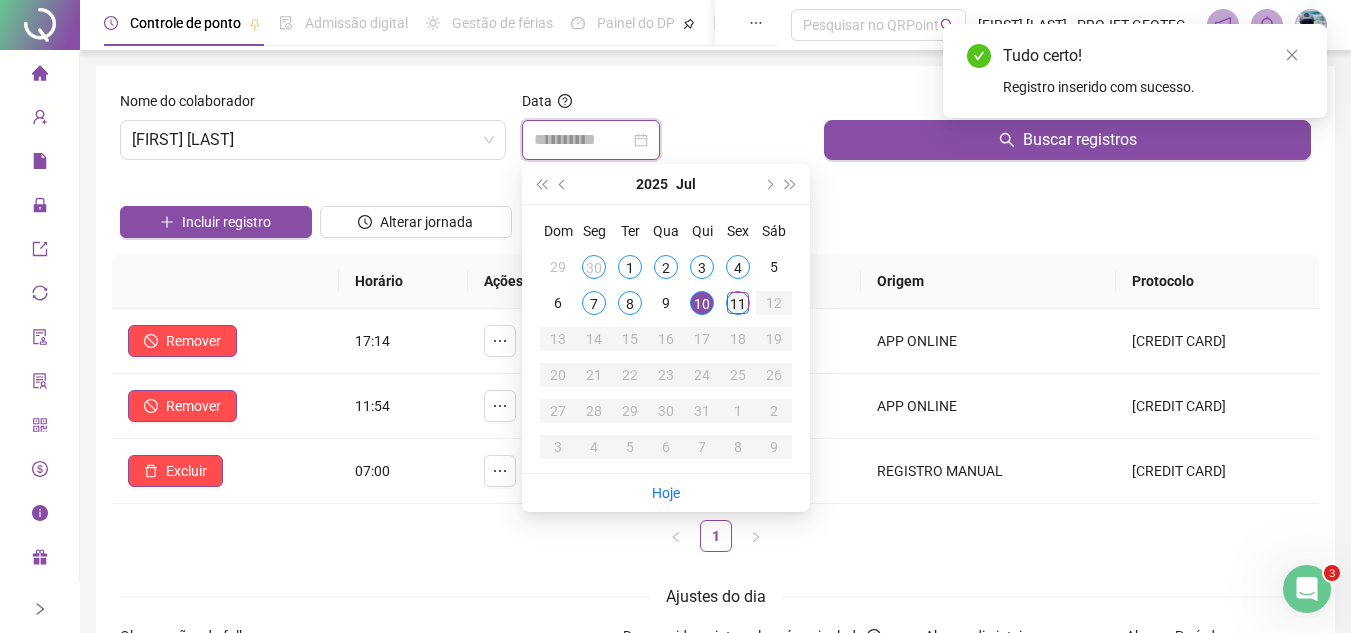 type on "**********" 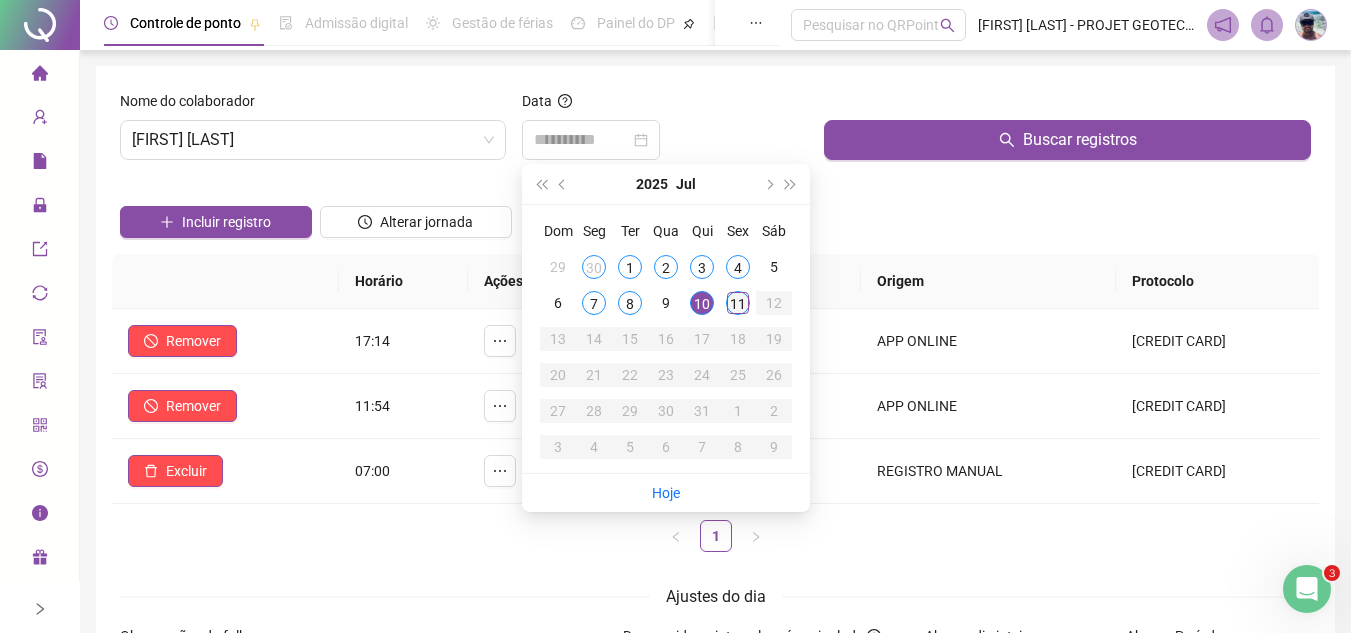 click on "11" at bounding box center [738, 303] 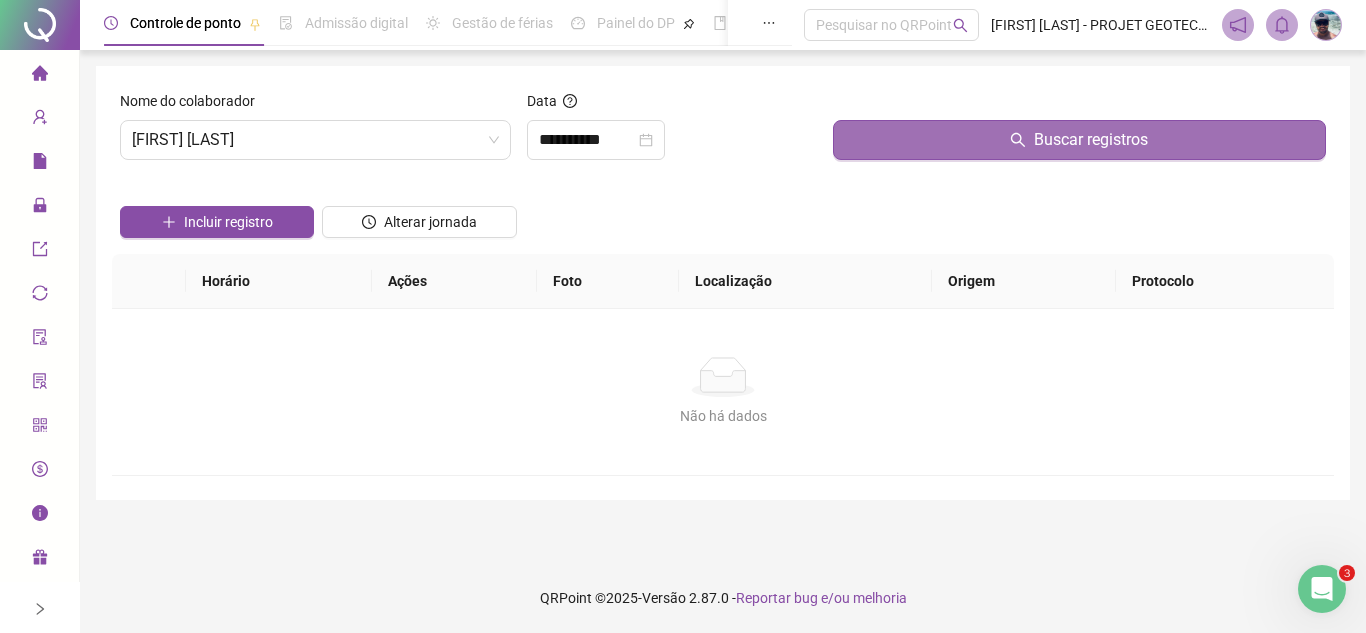 click on "Buscar registros" at bounding box center [1079, 140] 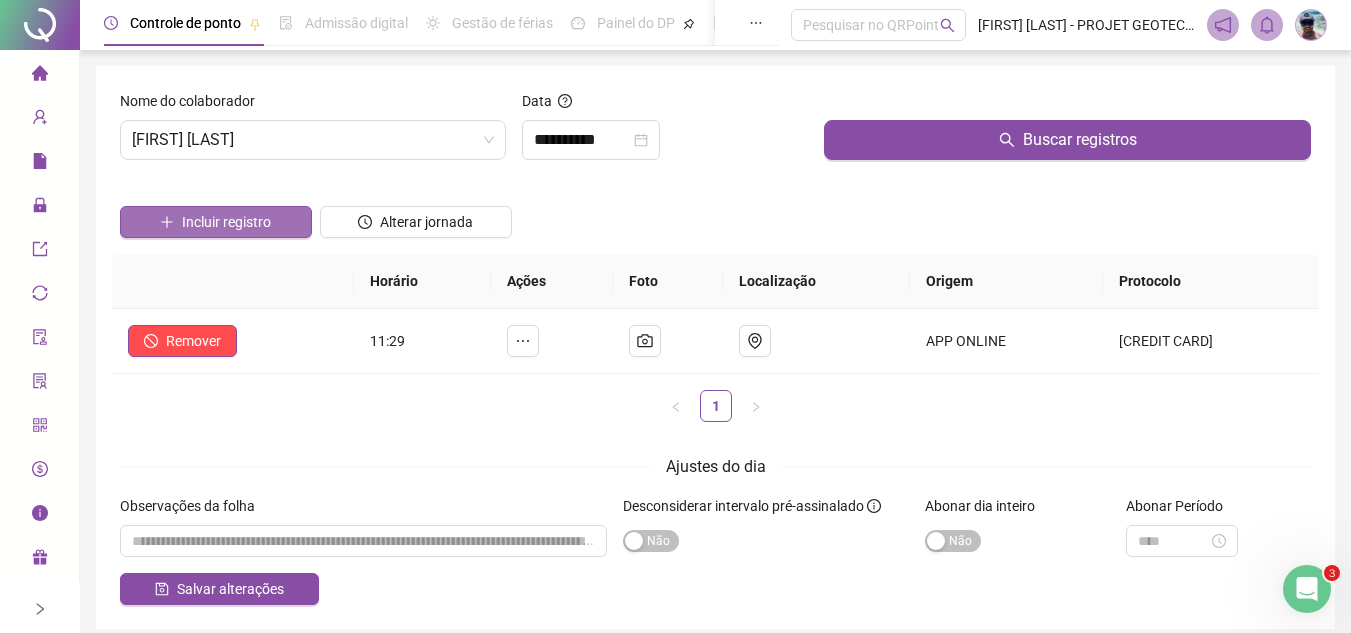 click on "Incluir registro" at bounding box center [216, 222] 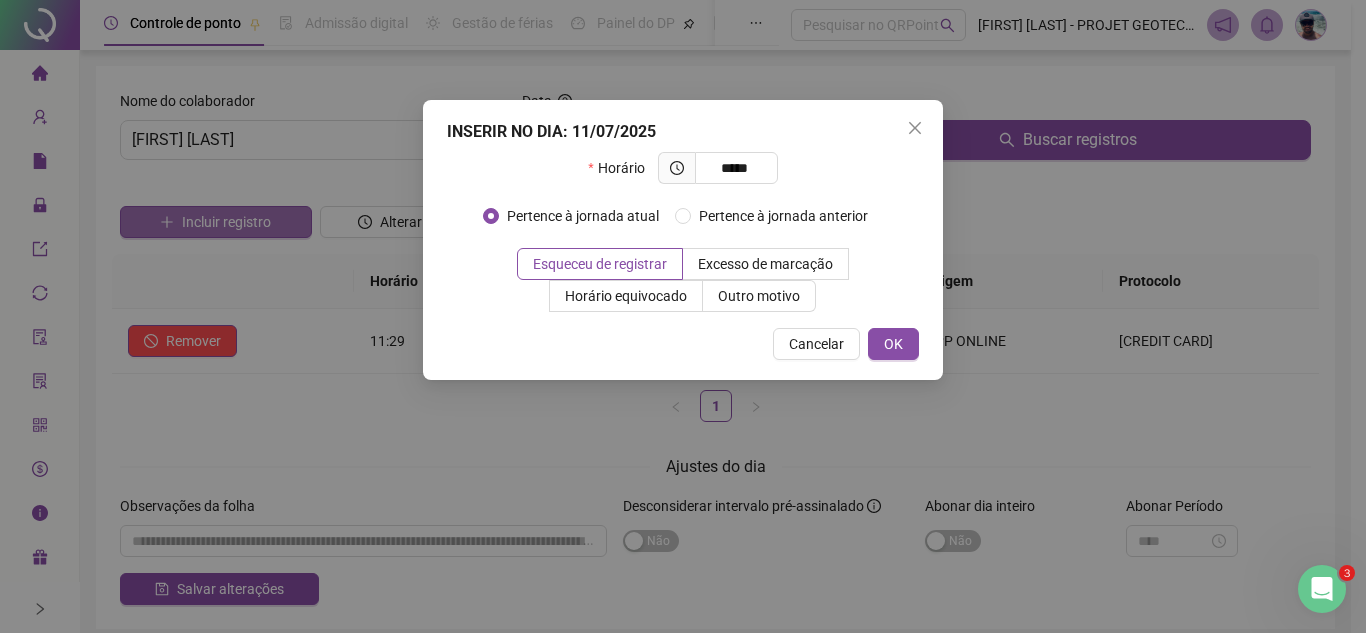 type on "*****" 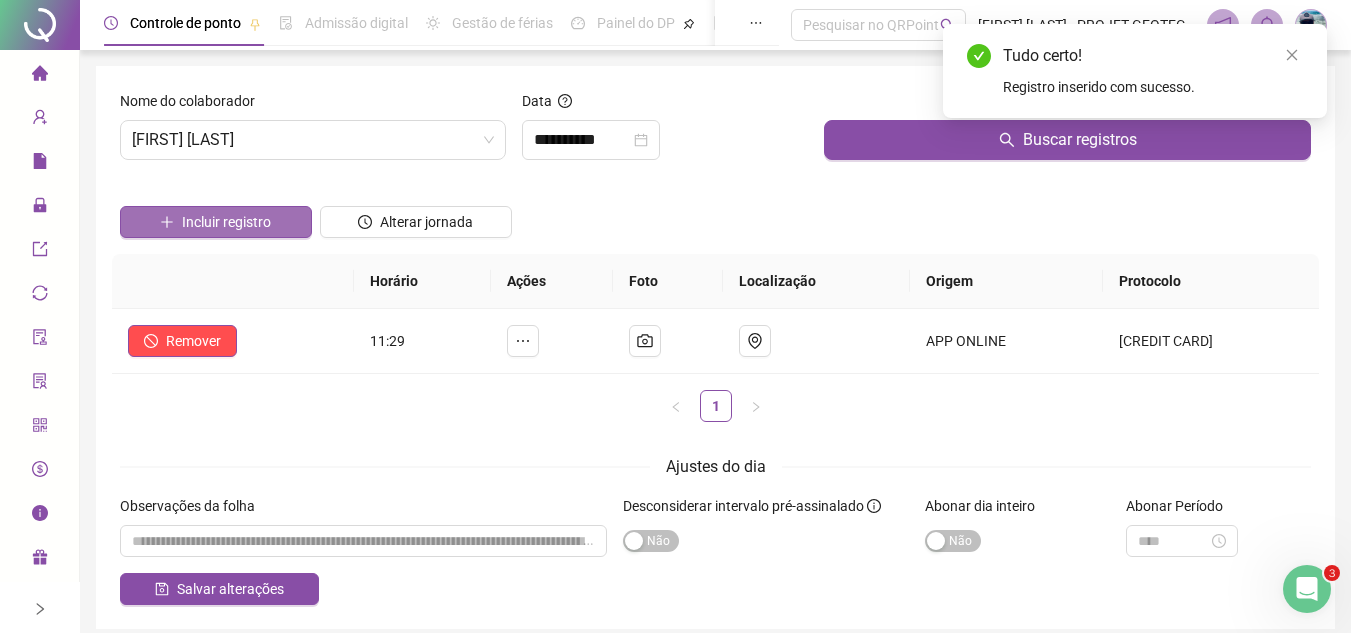 click on "Incluir registro" at bounding box center [216, 222] 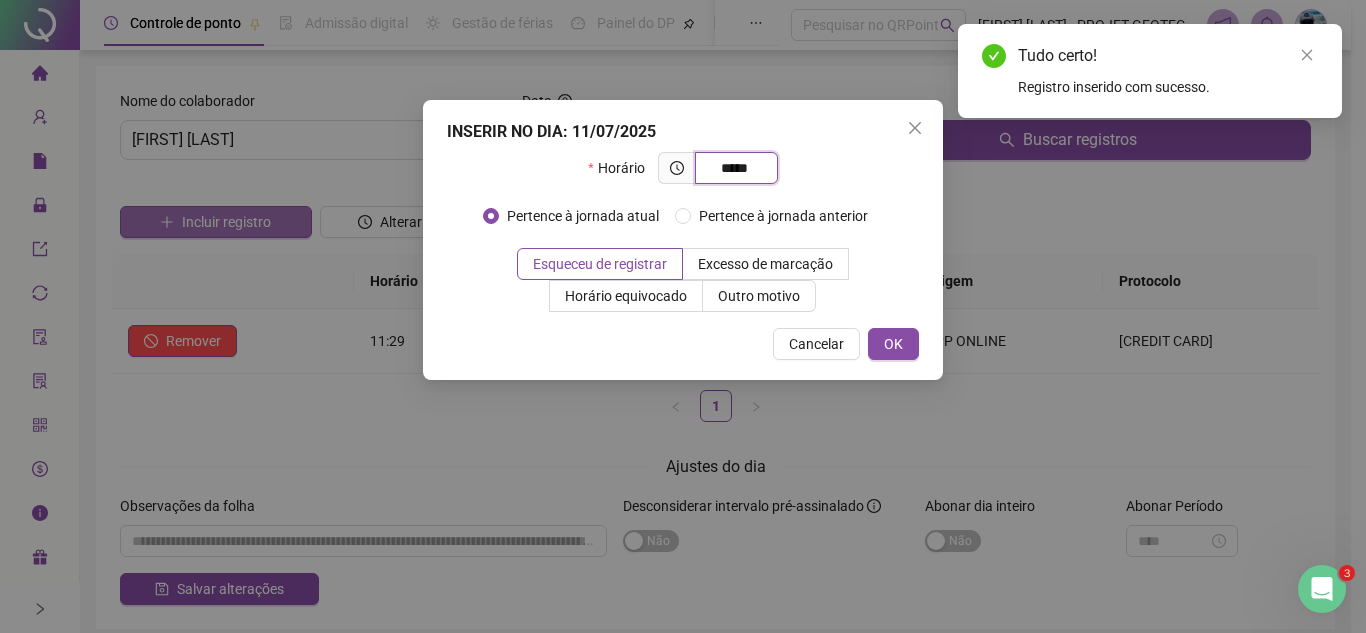type on "*****" 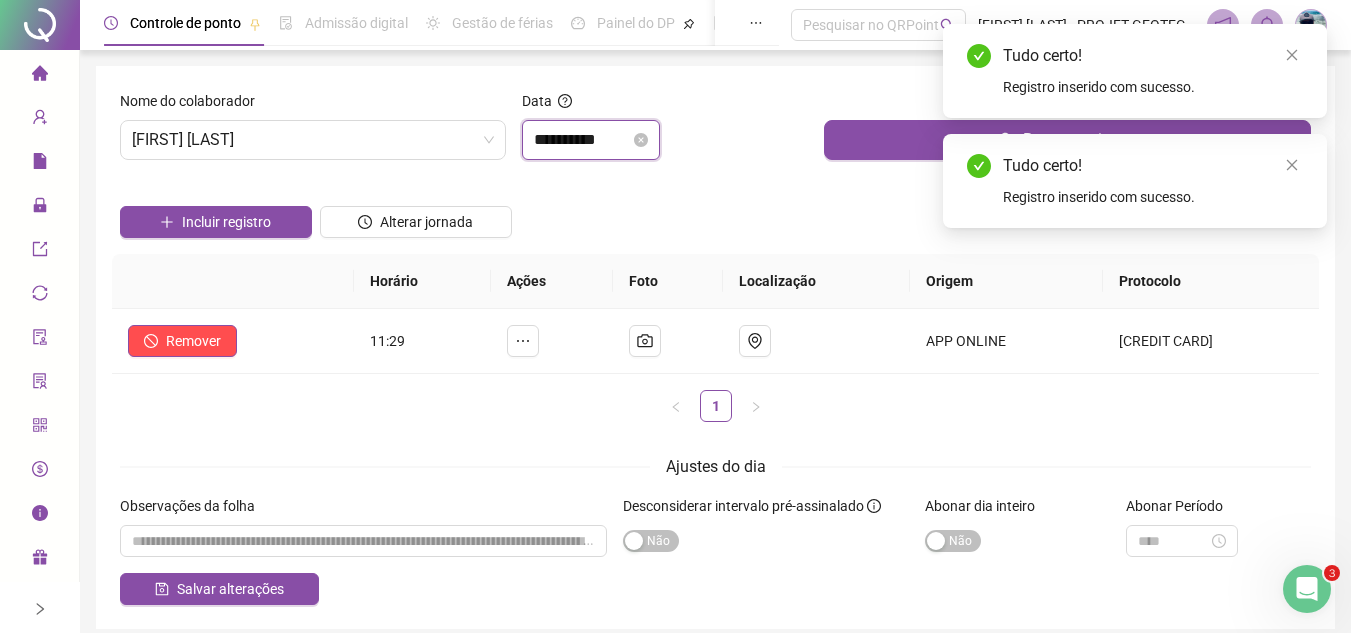click on "**********" at bounding box center [582, 140] 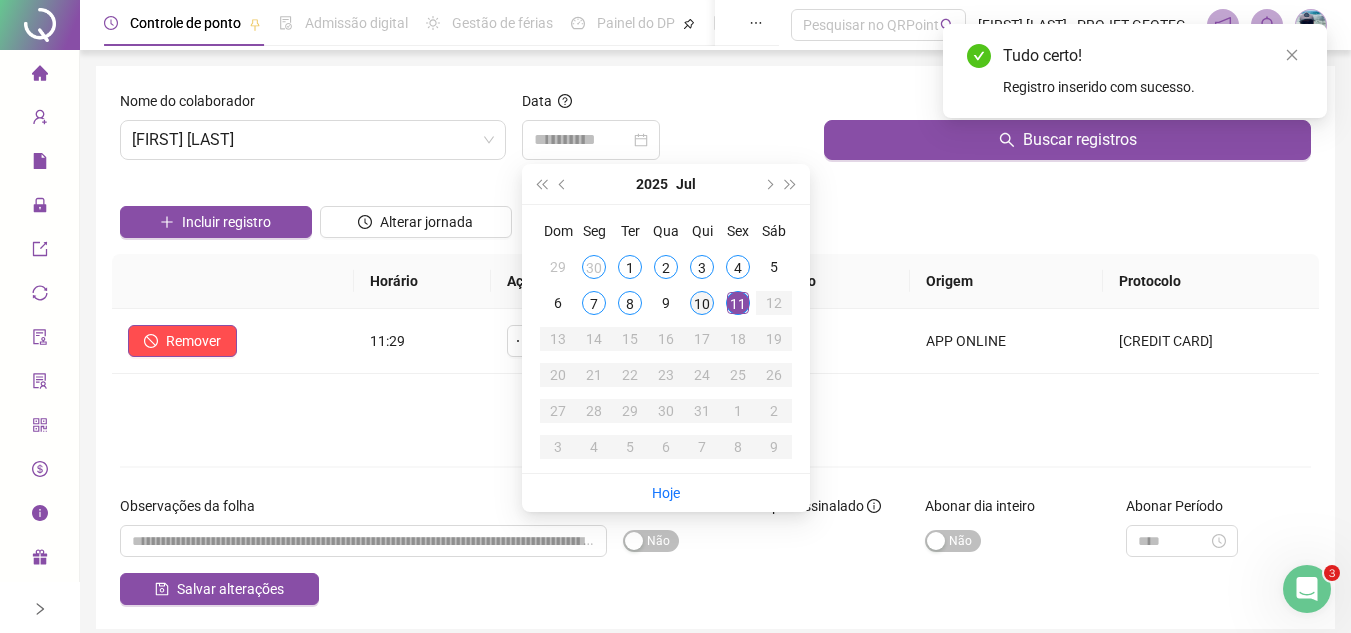 click on "10" at bounding box center [702, 303] 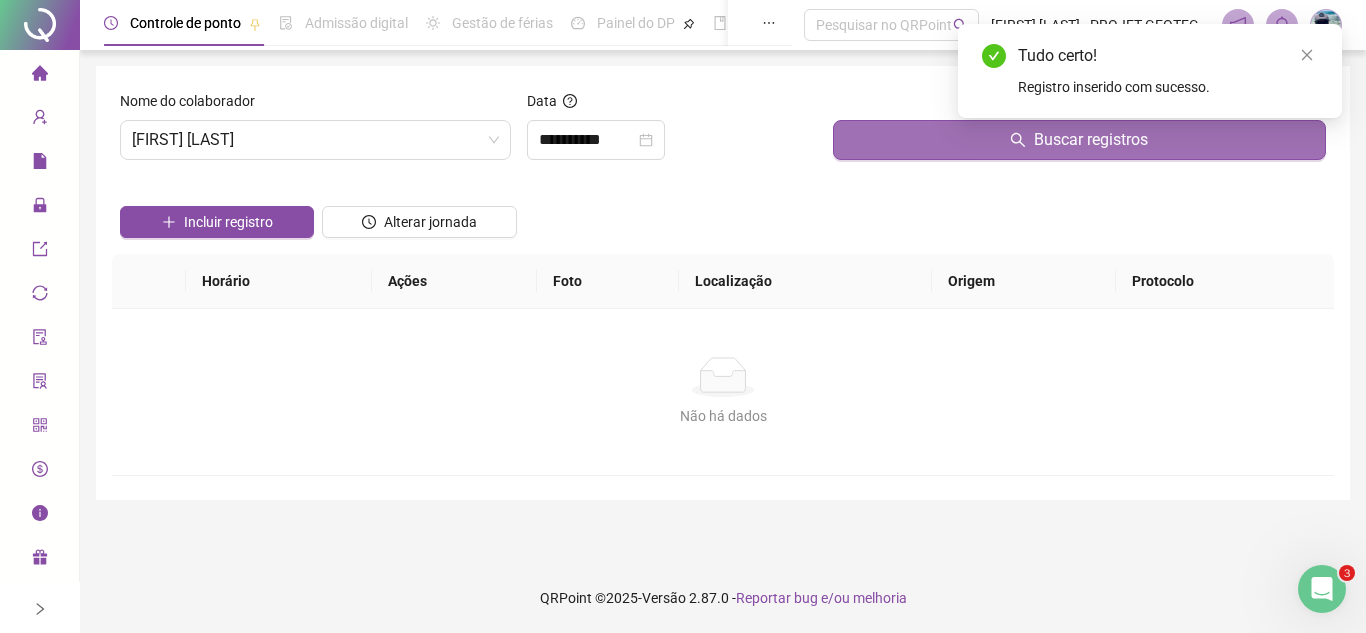 click on "Buscar registros" at bounding box center [1079, 140] 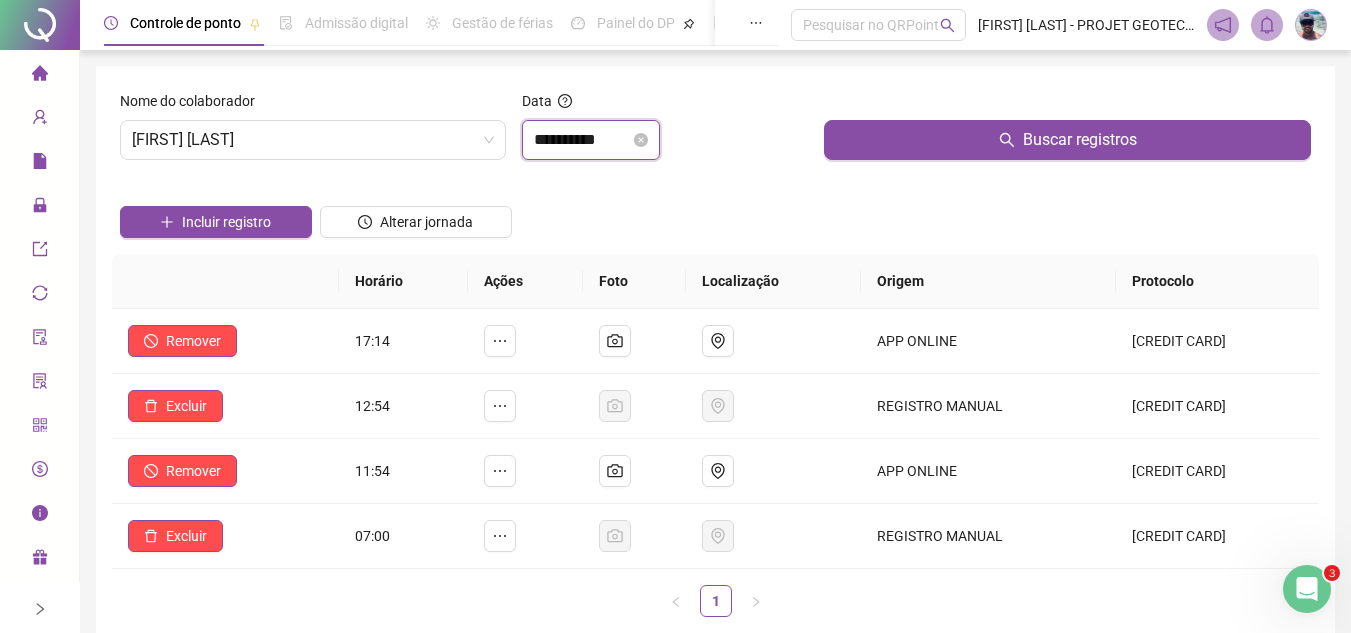 click on "**********" at bounding box center (582, 140) 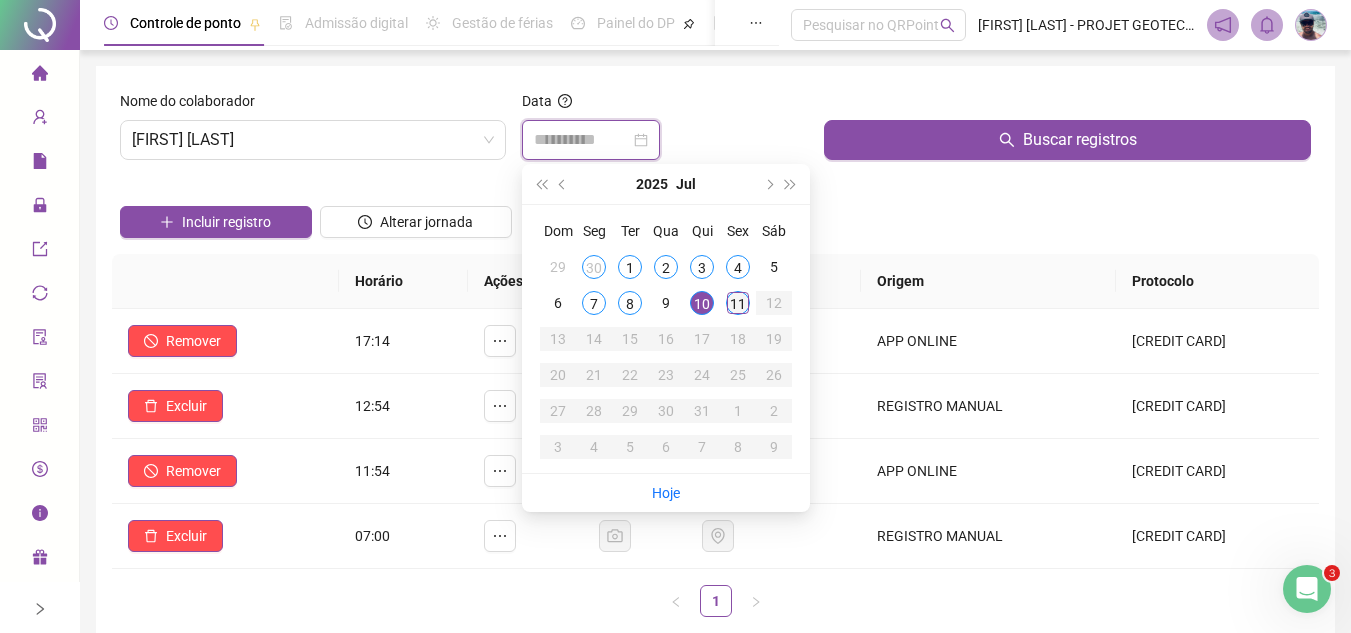 type on "**********" 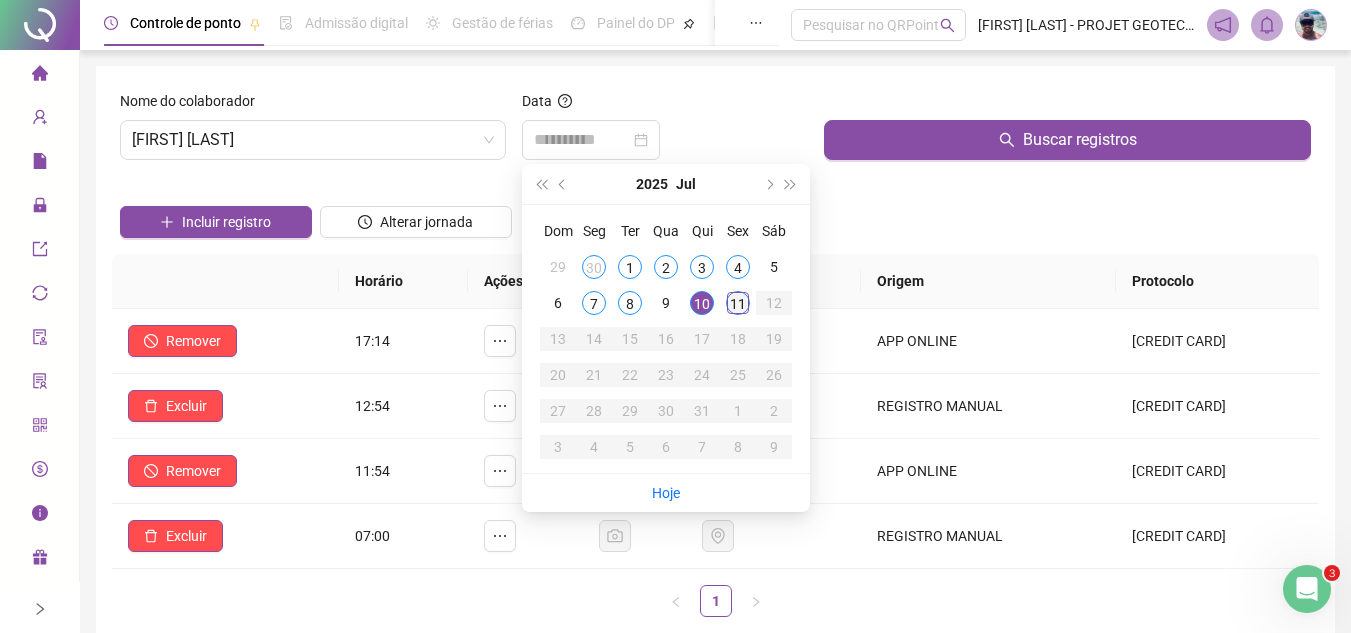click on "11" at bounding box center (738, 303) 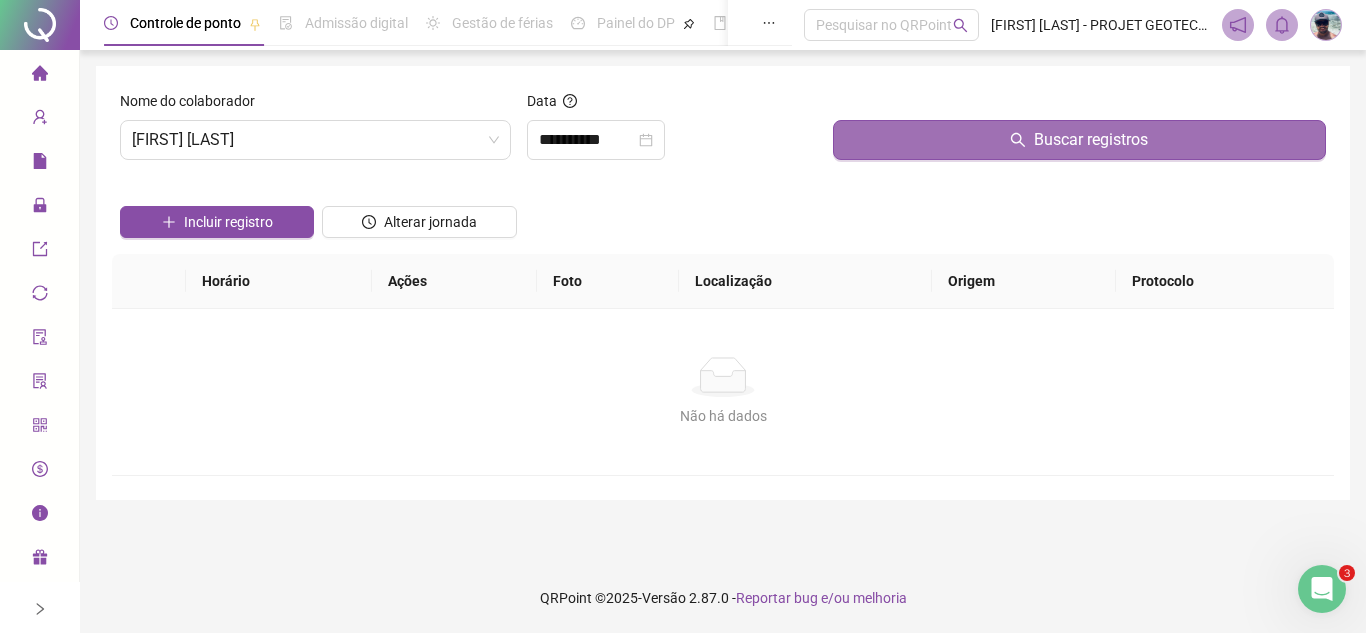 click on "Buscar registros" at bounding box center (1079, 140) 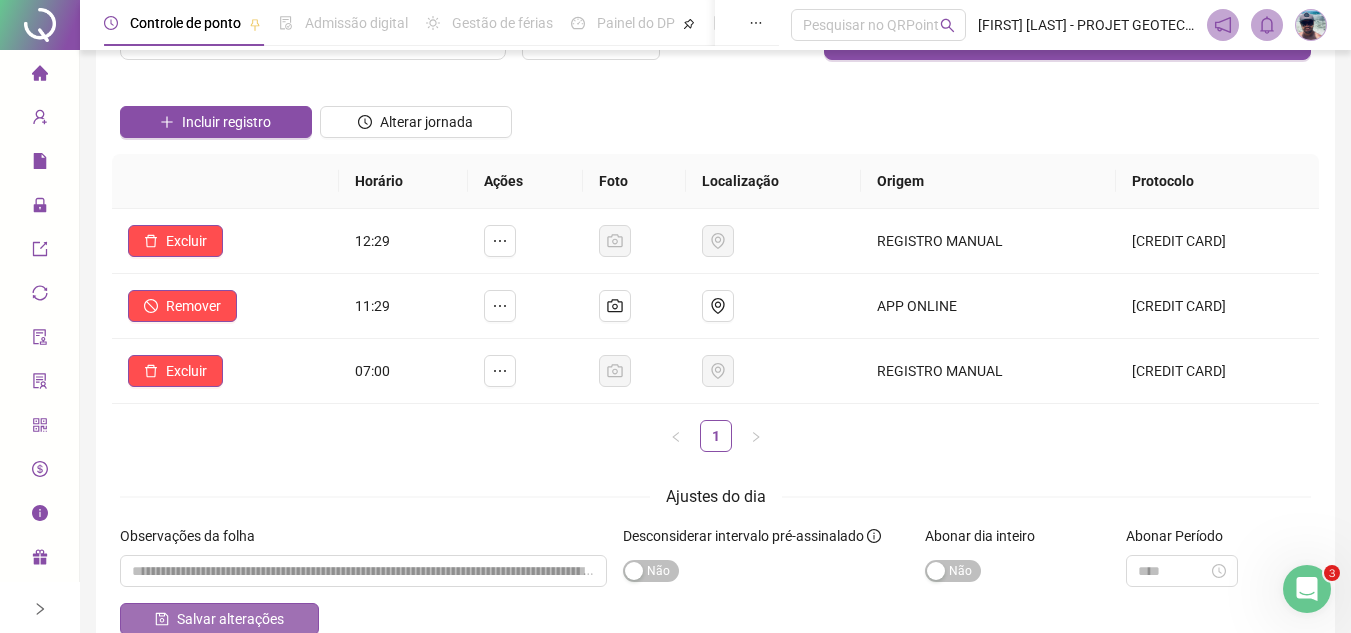 scroll, scrollTop: 212, scrollLeft: 0, axis: vertical 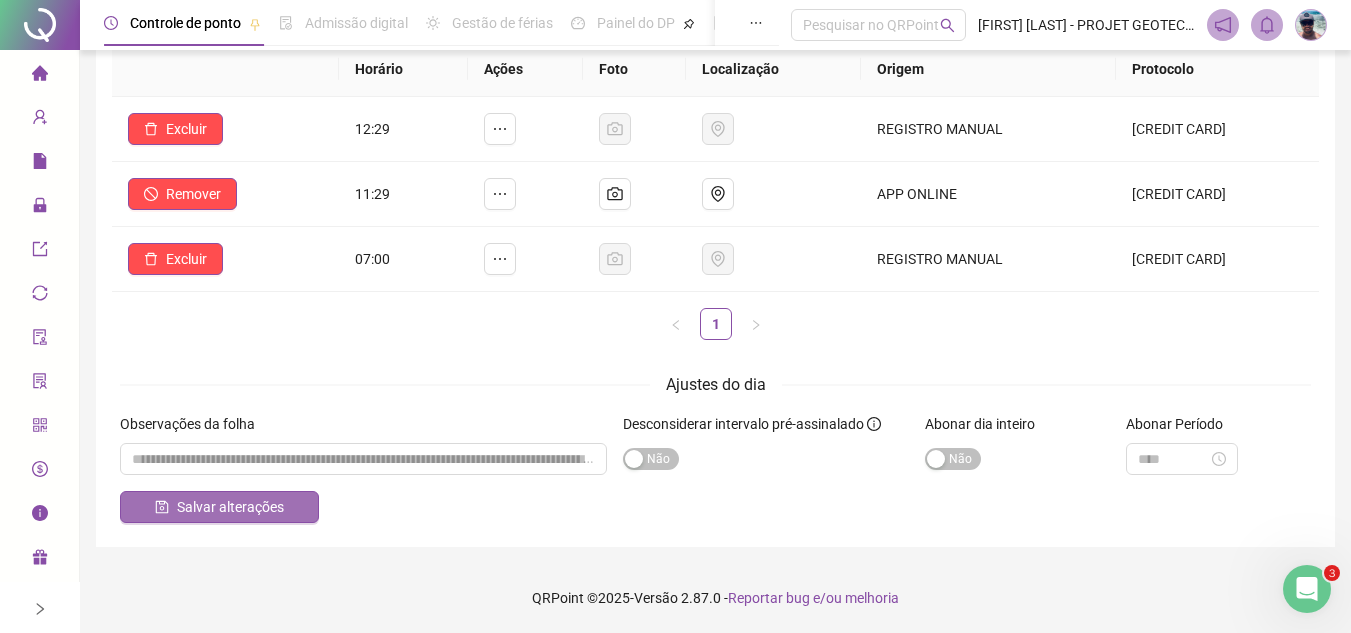 click on "Salvar alterações" at bounding box center (230, 507) 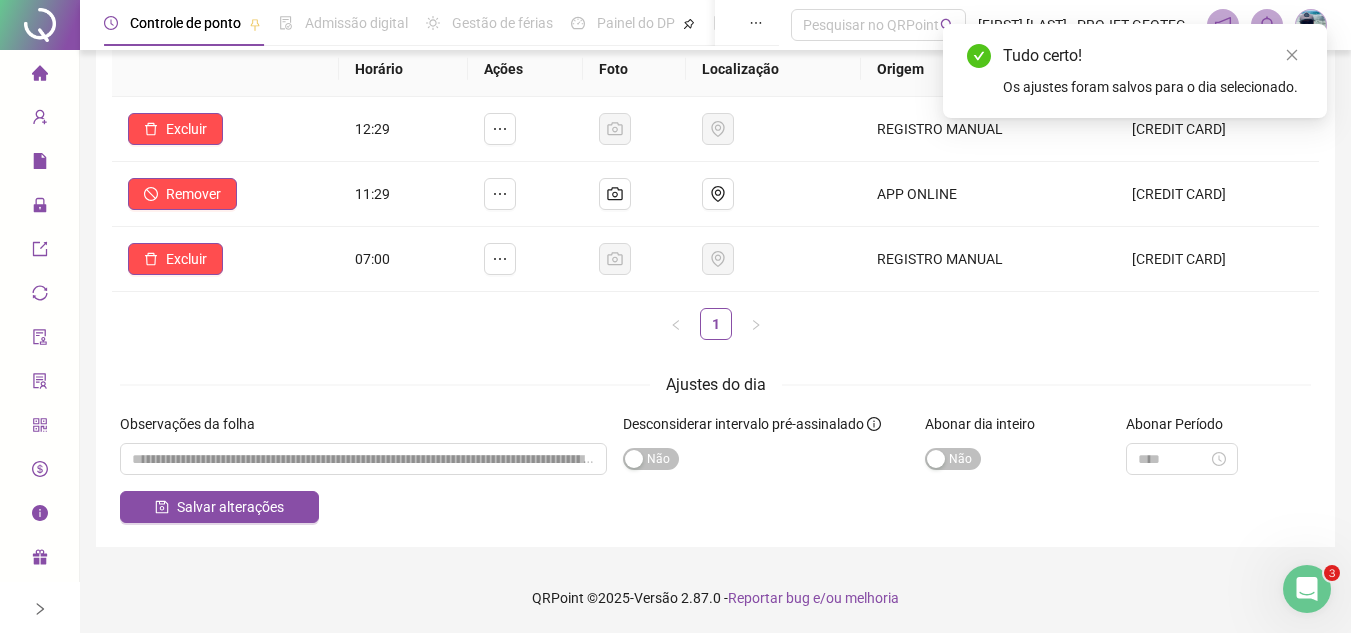 click on "Página inicial" at bounding box center [39, 74] 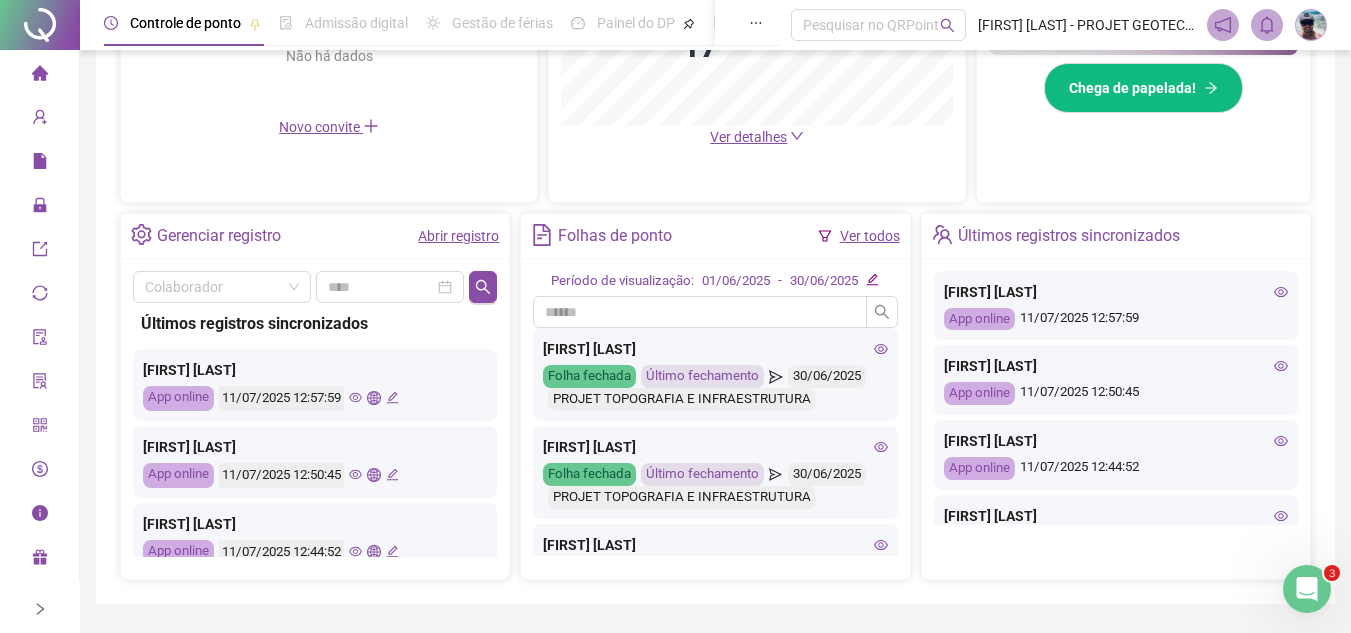 scroll, scrollTop: 669, scrollLeft: 0, axis: vertical 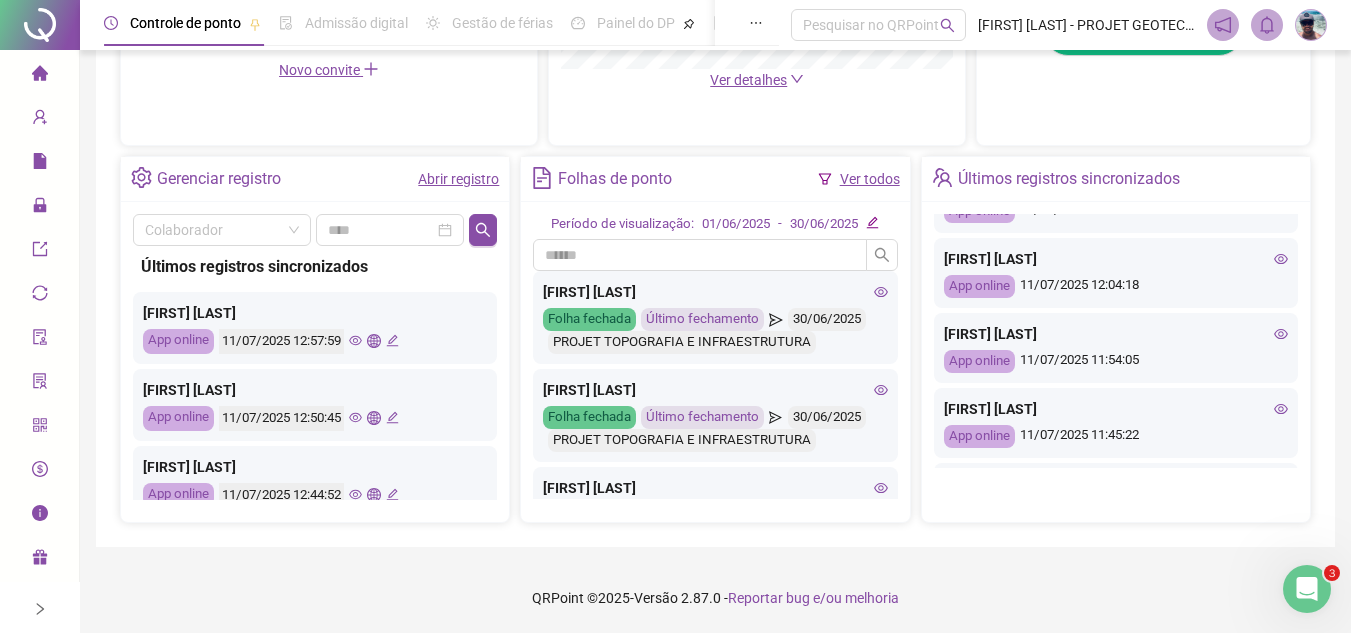 click 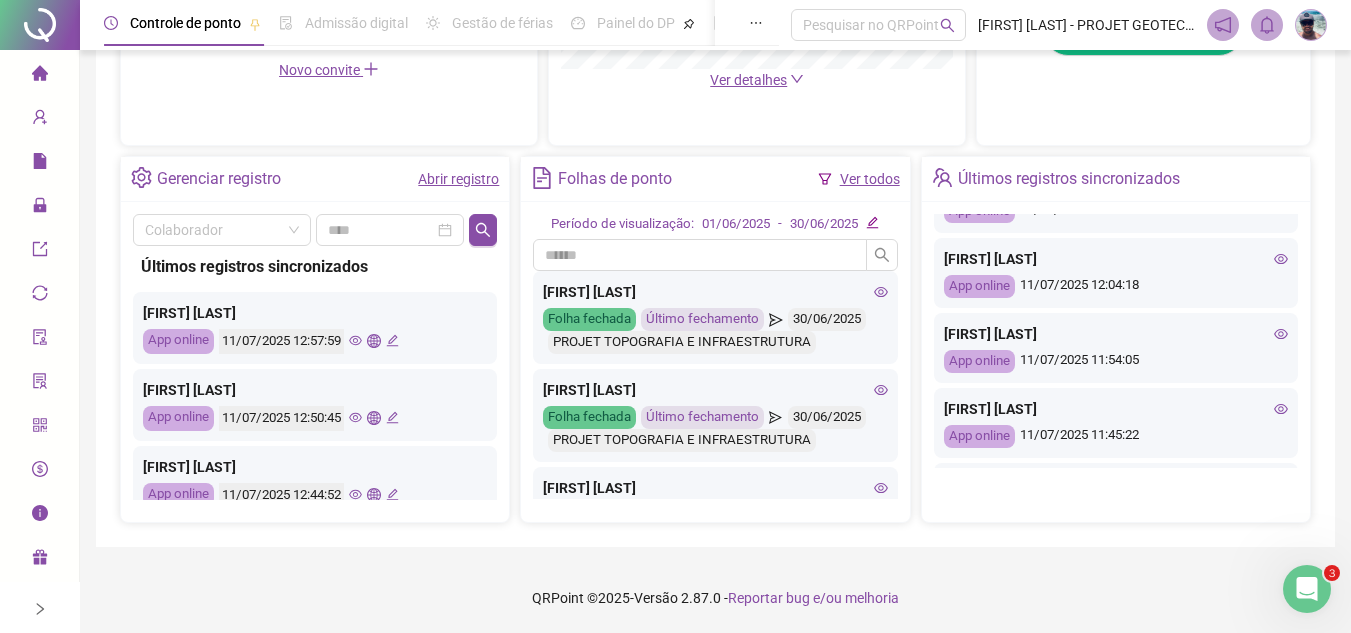 drag, startPoint x: 931, startPoint y: 173, endPoint x: 955, endPoint y: 129, distance: 50.119858 